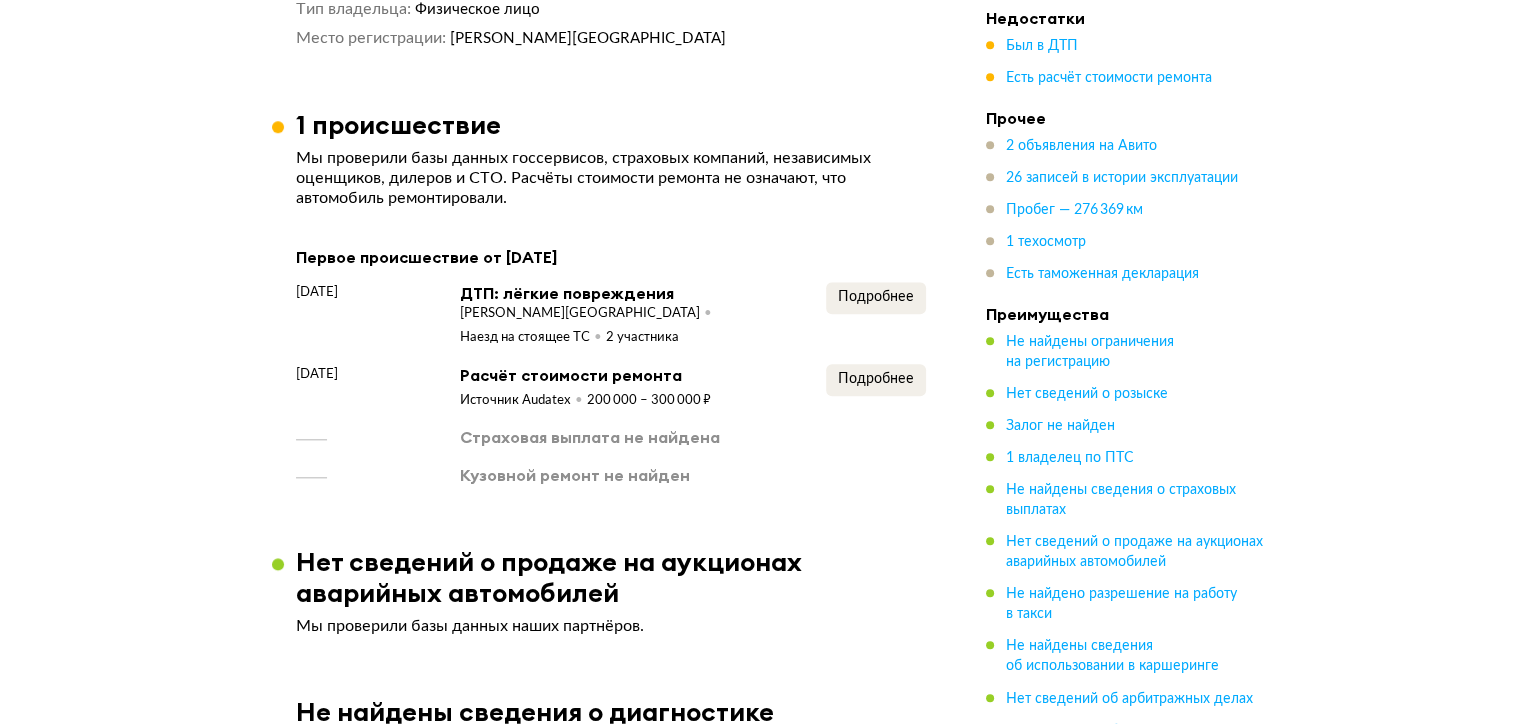 scroll, scrollTop: 2000, scrollLeft: 0, axis: vertical 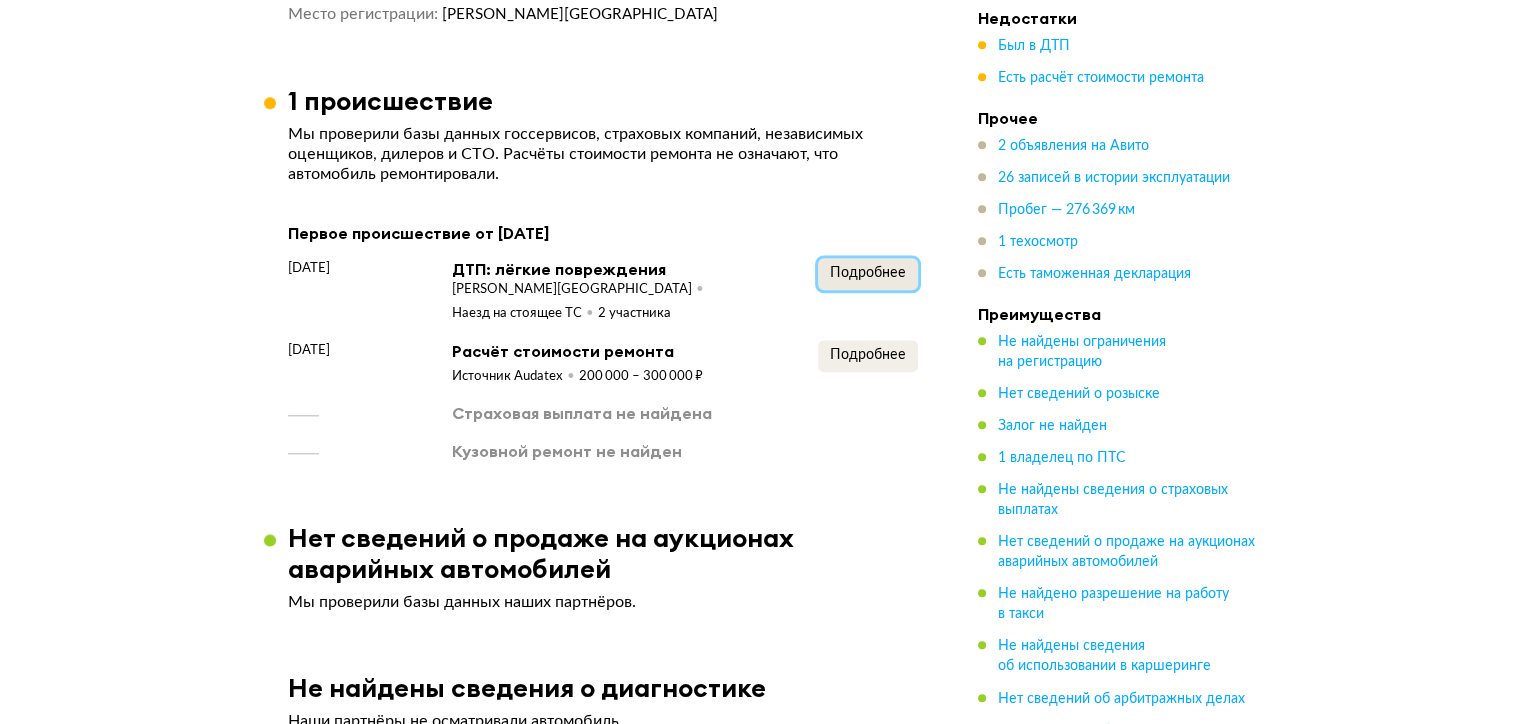 click on "Подробнее" at bounding box center (868, 273) 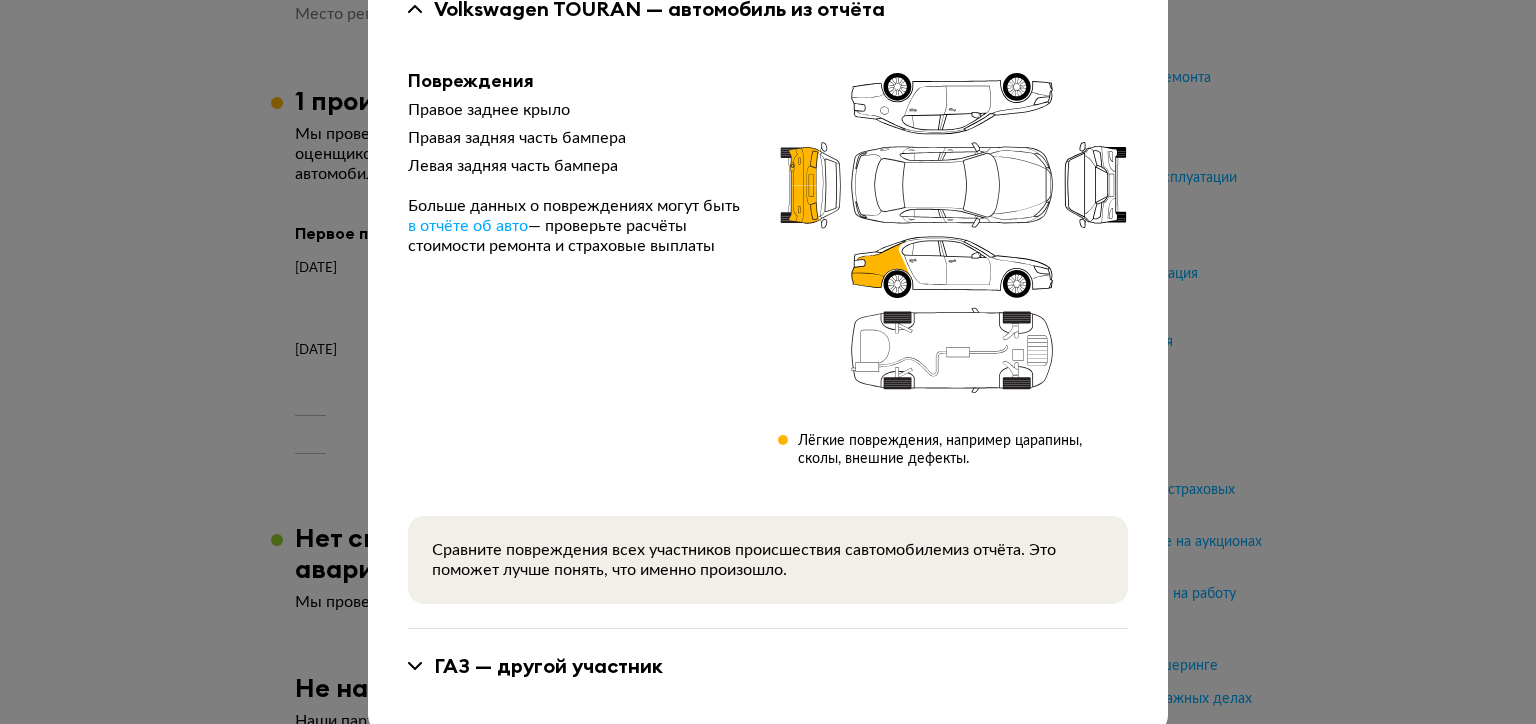scroll, scrollTop: 214, scrollLeft: 0, axis: vertical 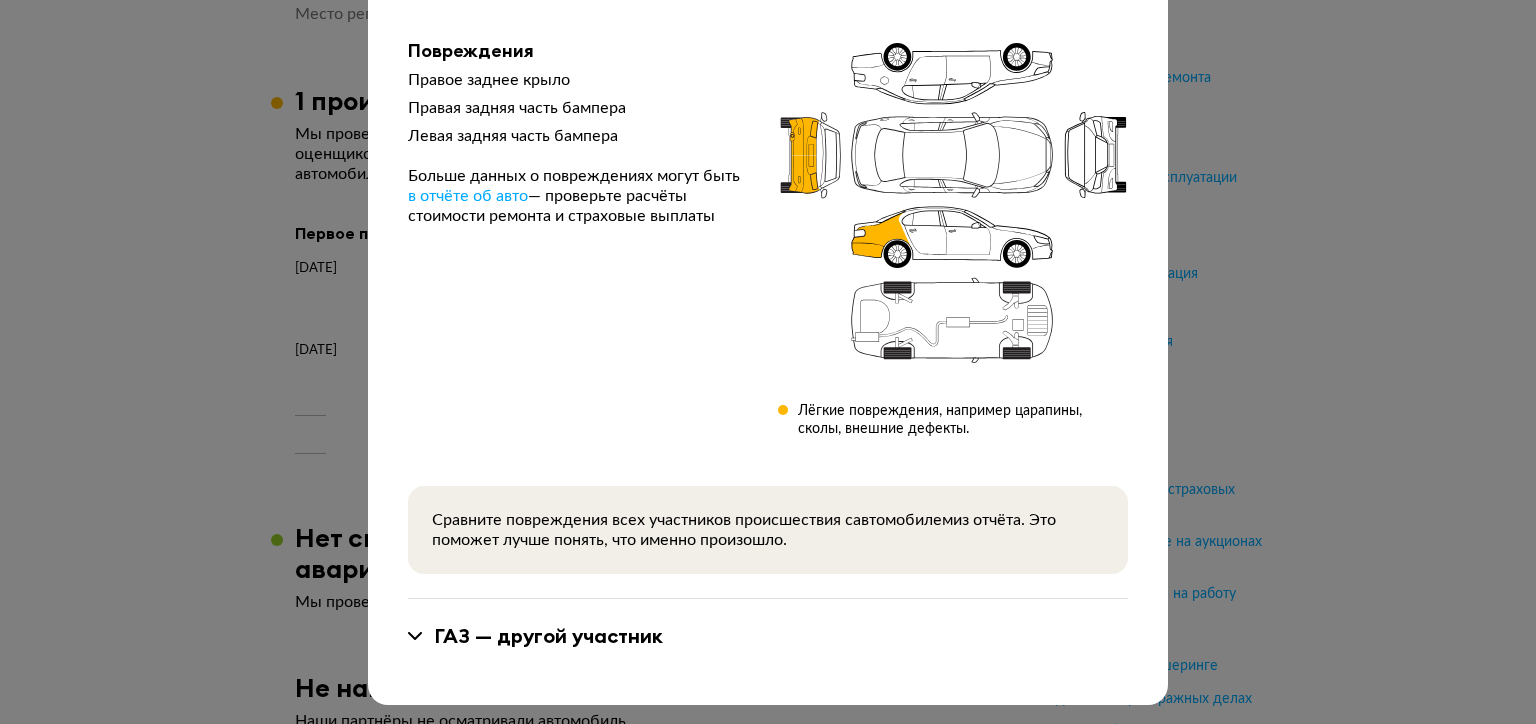 click at bounding box center [415, 636] 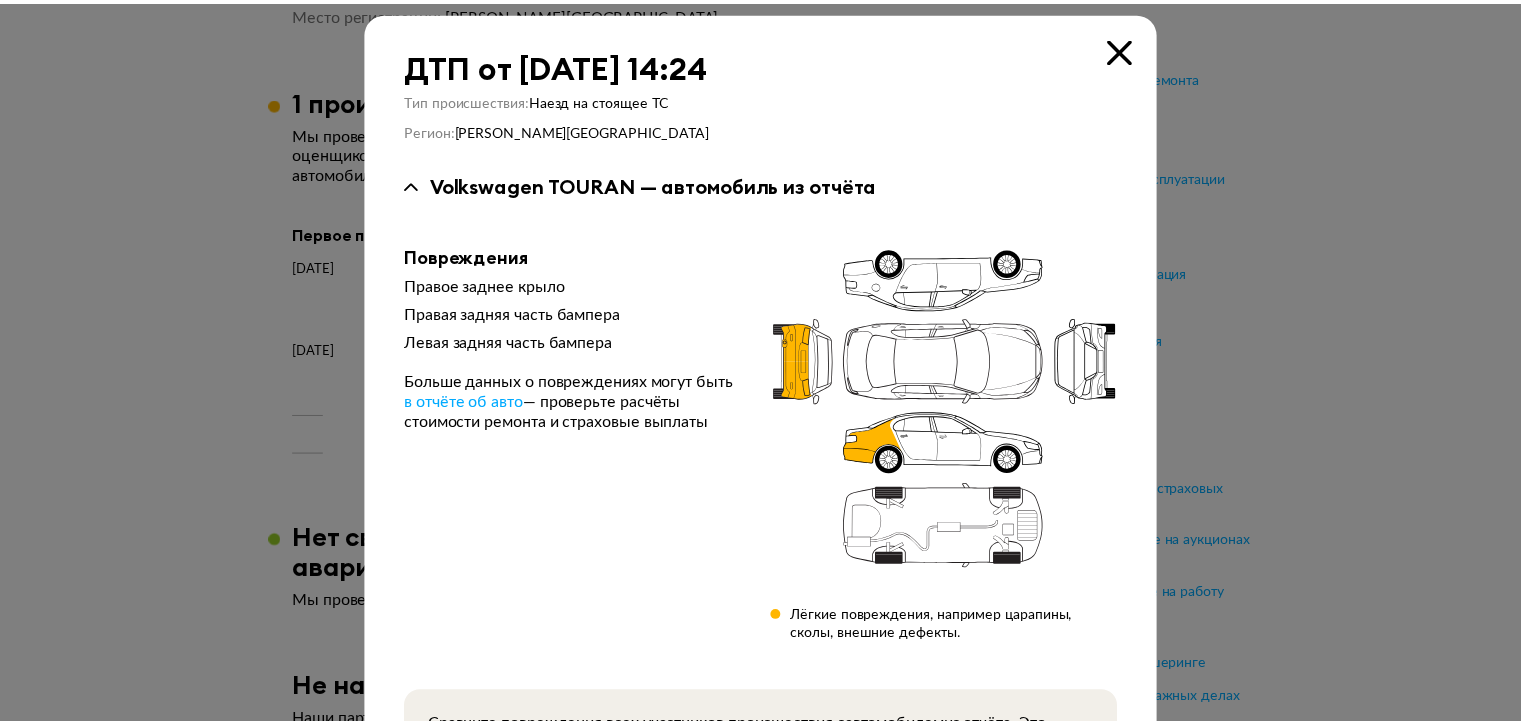 scroll, scrollTop: 0, scrollLeft: 0, axis: both 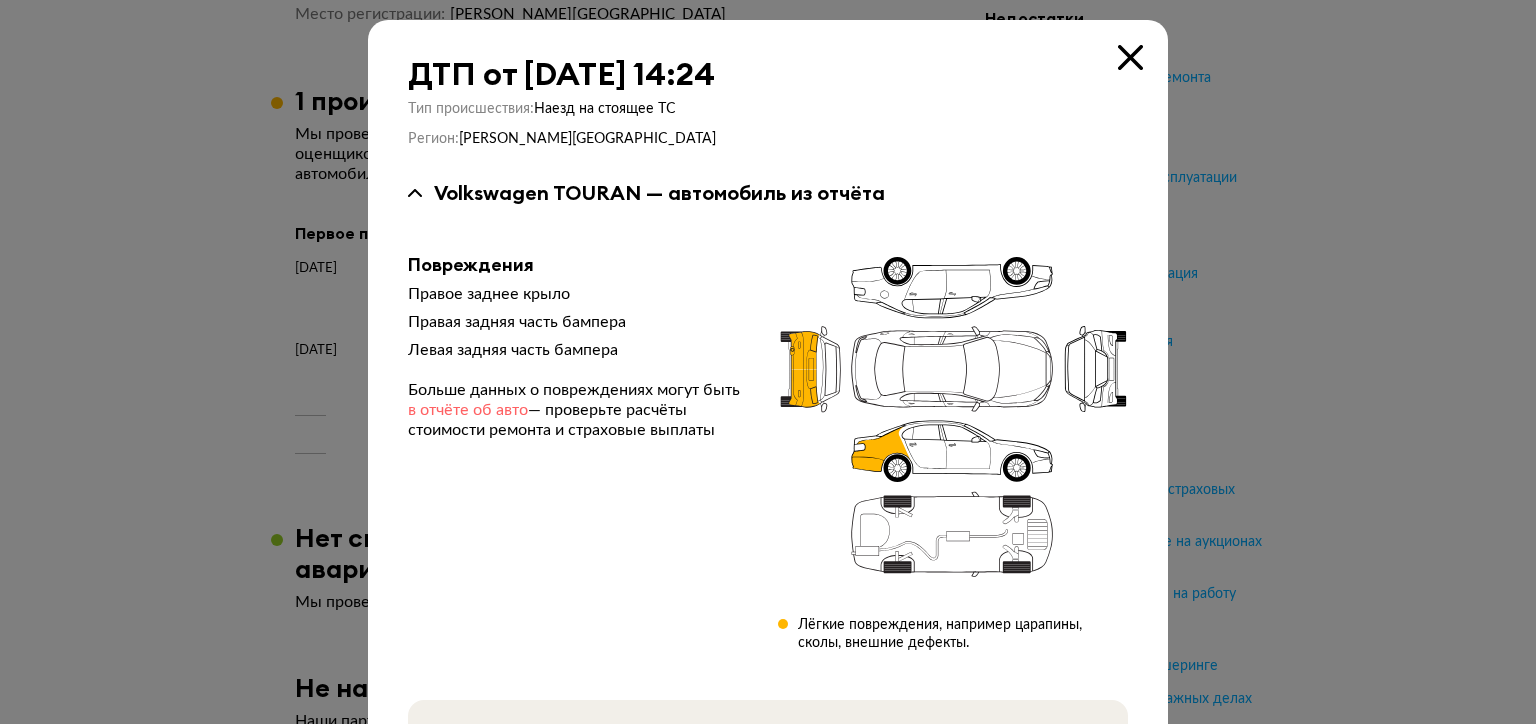 click on "в отчёте об авто" at bounding box center [468, 410] 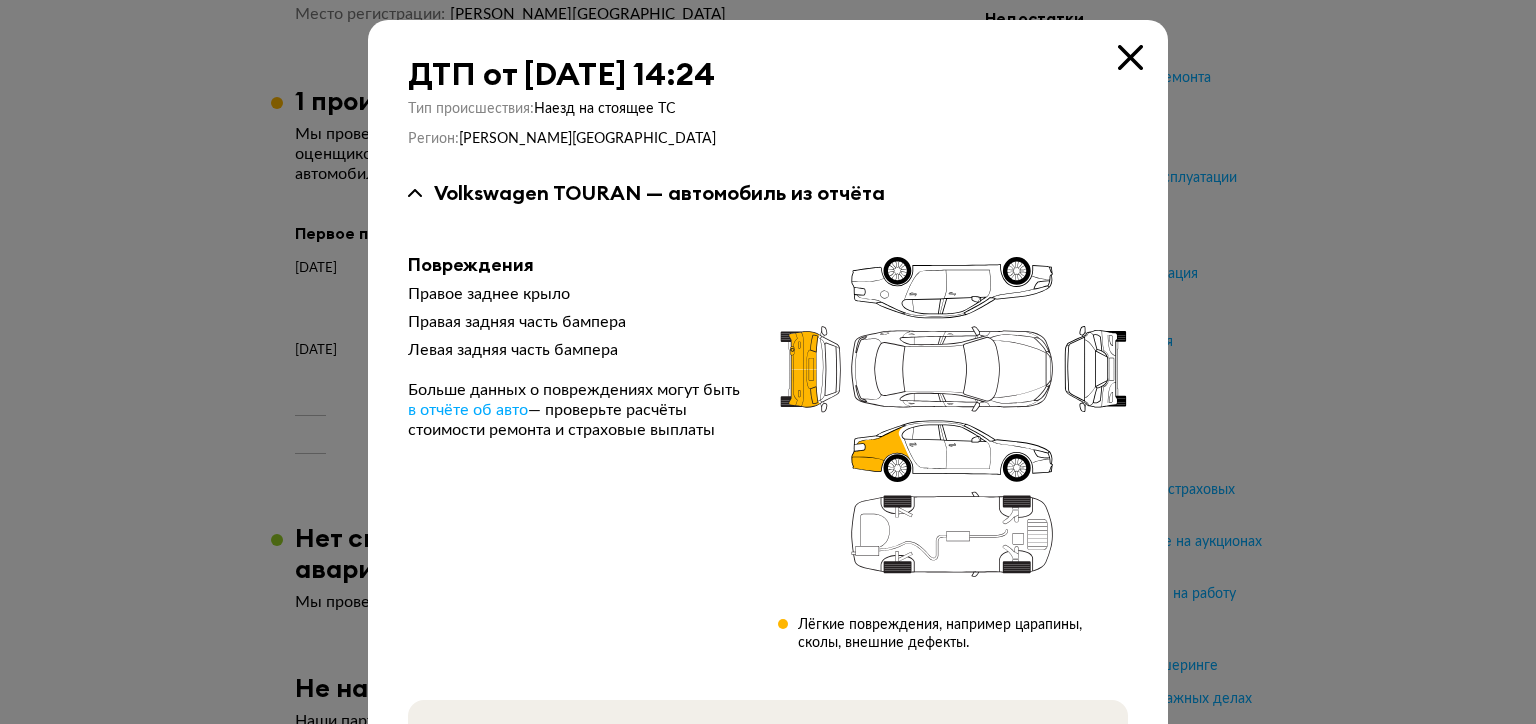 click on "ДТП от [DATE] 14:24 Тип происшествия :  Наезд на стоящее ТС Регион :  [PERSON_NAME][GEOGRAPHIC_DATA] Volkswagen   TOURAN   —   автомобиль из отчёта Повреждения Правое заднее крыло Правая задняя часть бампера Левая задняя часть бампера Больше данных о повреждениях могут быть  в отчёте об авто   — проверьте расчёты стоимости ремонта и страховые выплаты Лёгкие повреждения, например царапины, сколы, внешние дефекты. Сравните повреждения всех участников происшествия с  автомобилем  из отчёта. Это поможет лучше понять, что именно произошло. ГАЗ     —   другой участник" at bounding box center (768, 692) 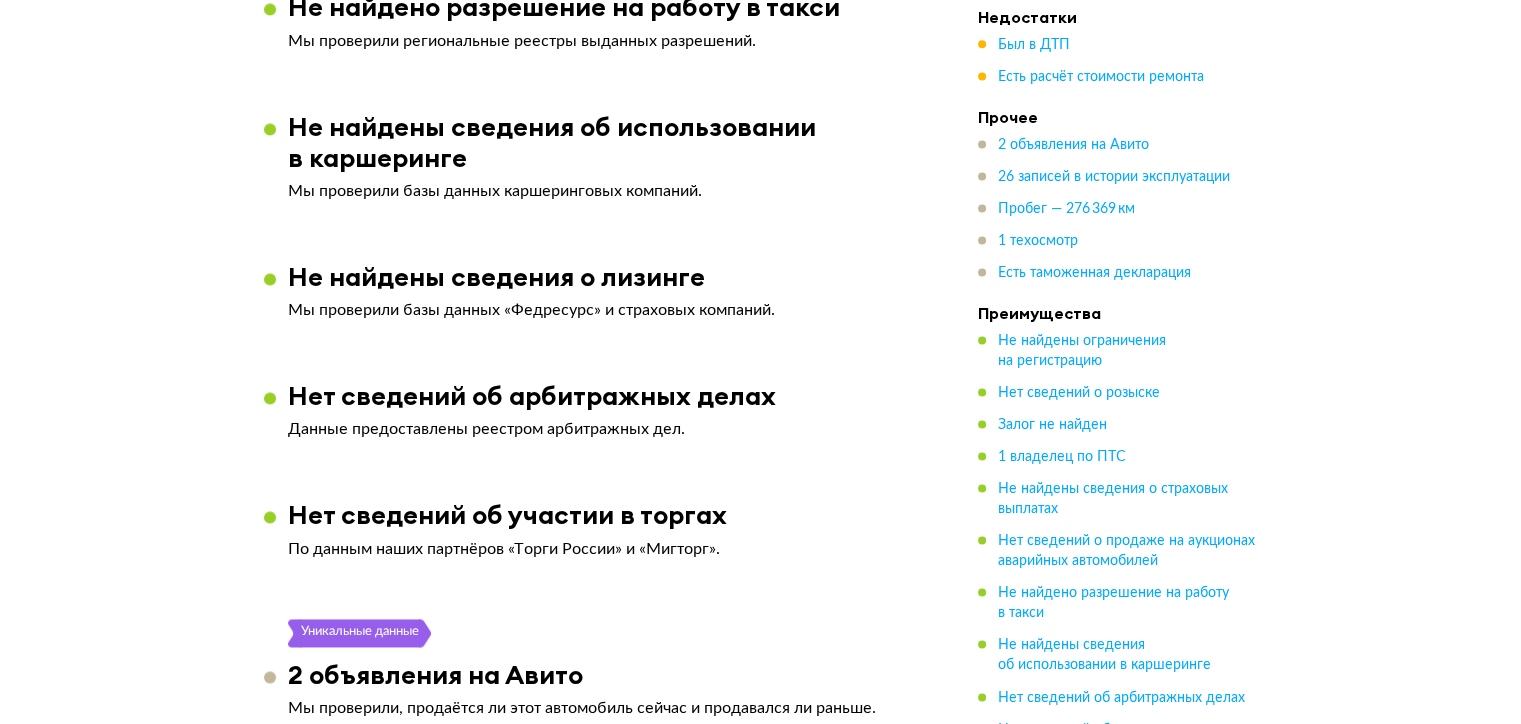 scroll, scrollTop: 3300, scrollLeft: 0, axis: vertical 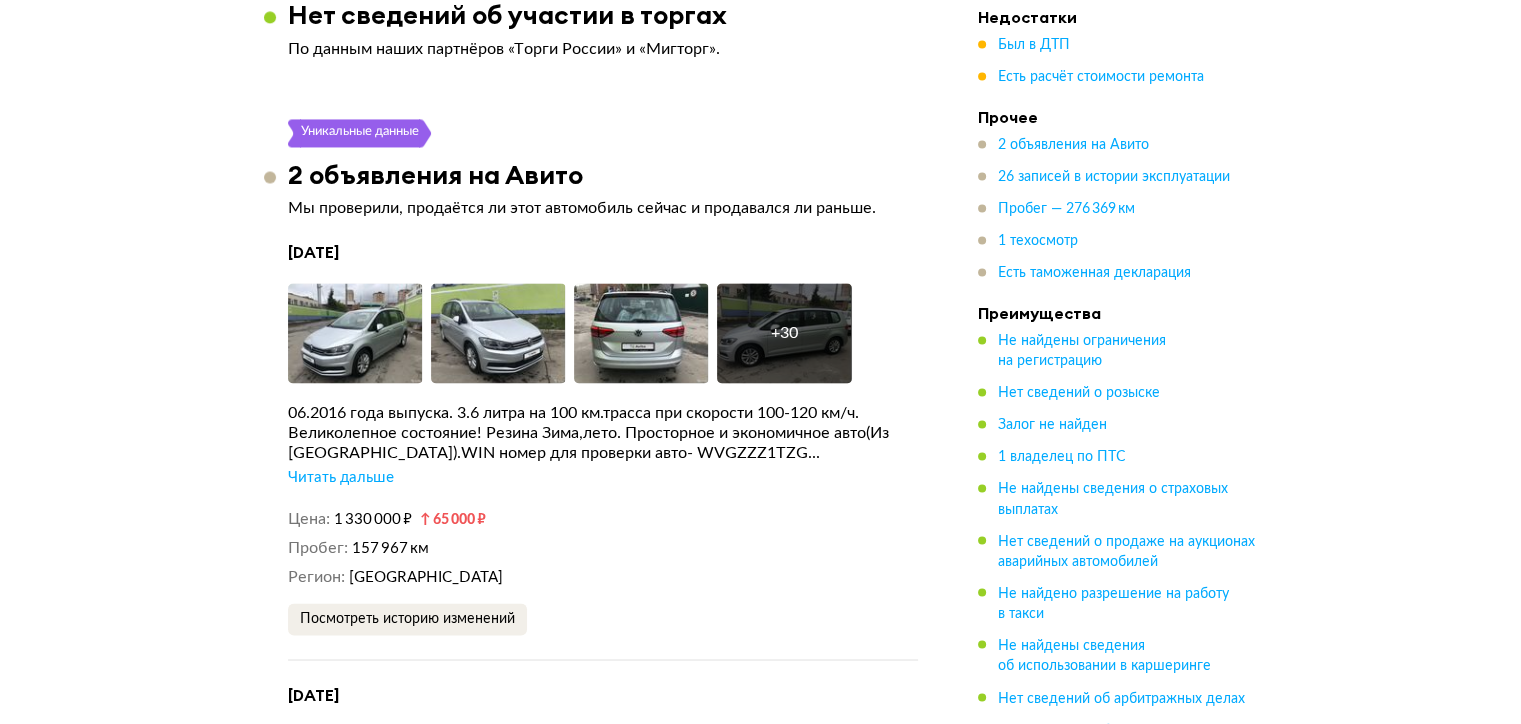 click on "Читать дальше" at bounding box center (341, 478) 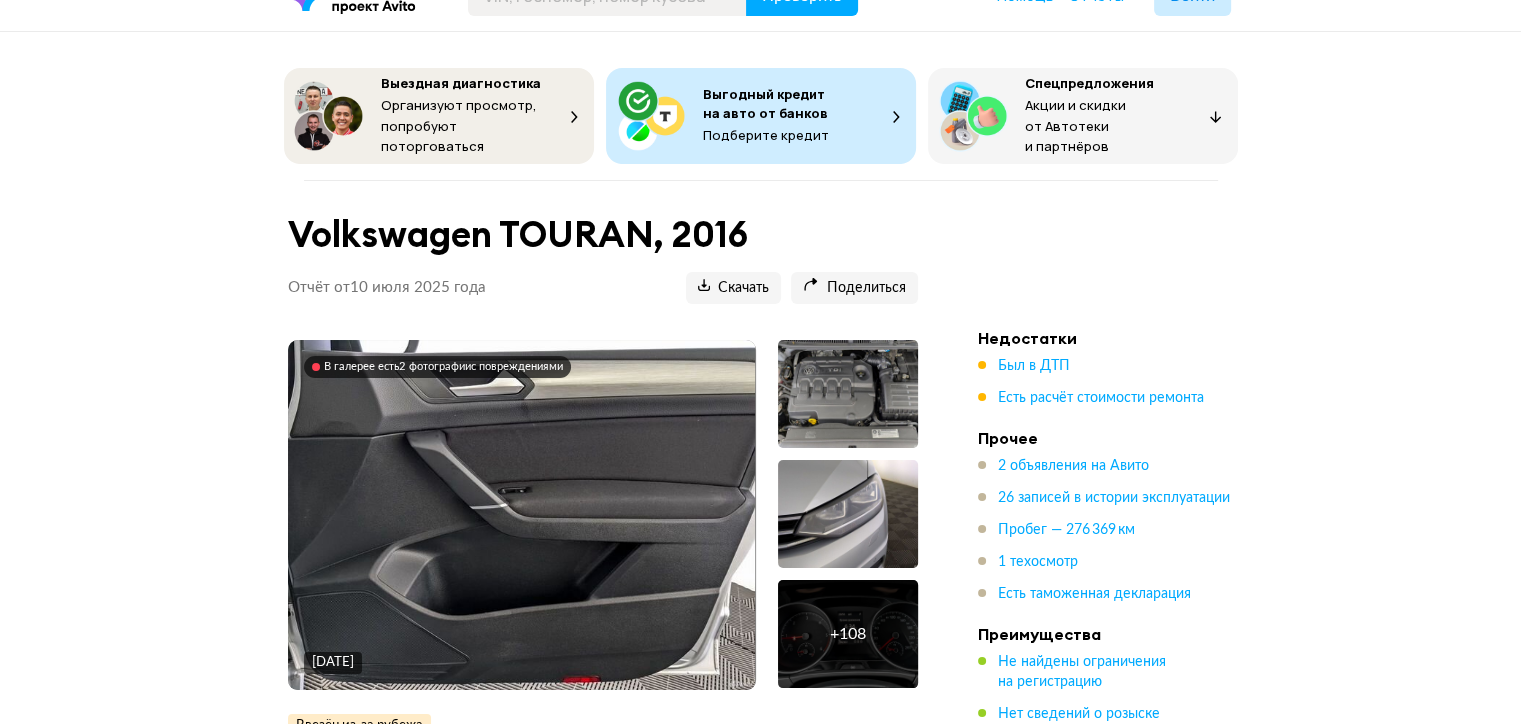 scroll, scrollTop: 0, scrollLeft: 0, axis: both 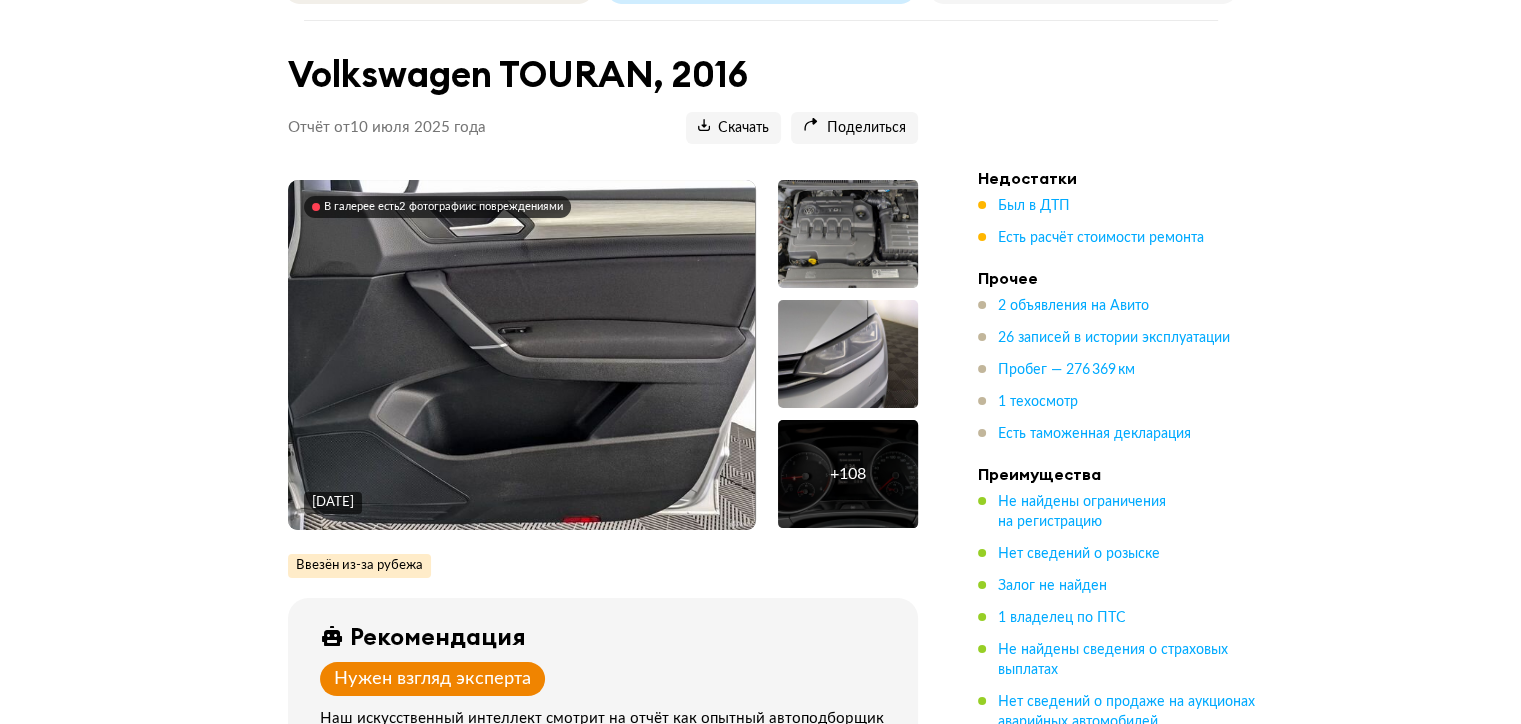 click at bounding box center (521, 355) 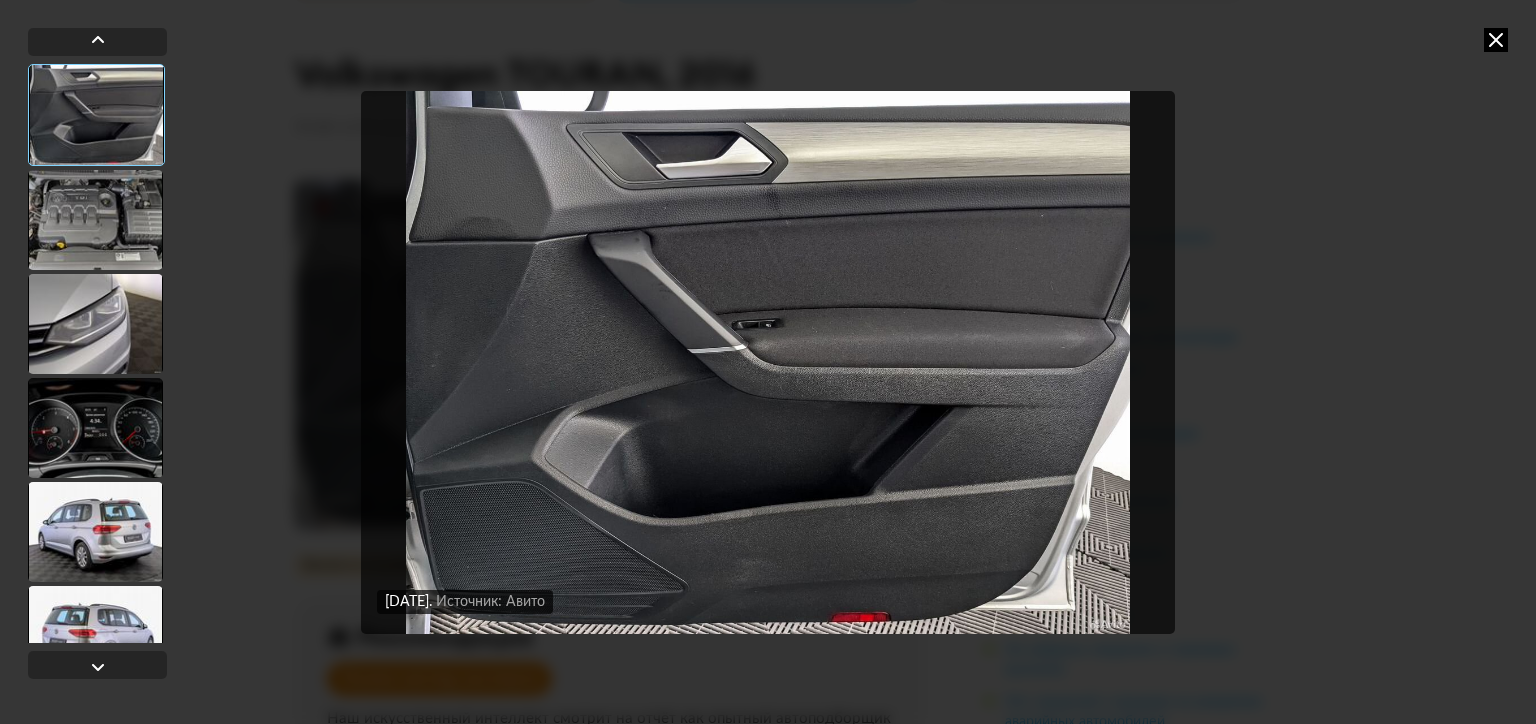 click at bounding box center (95, 220) 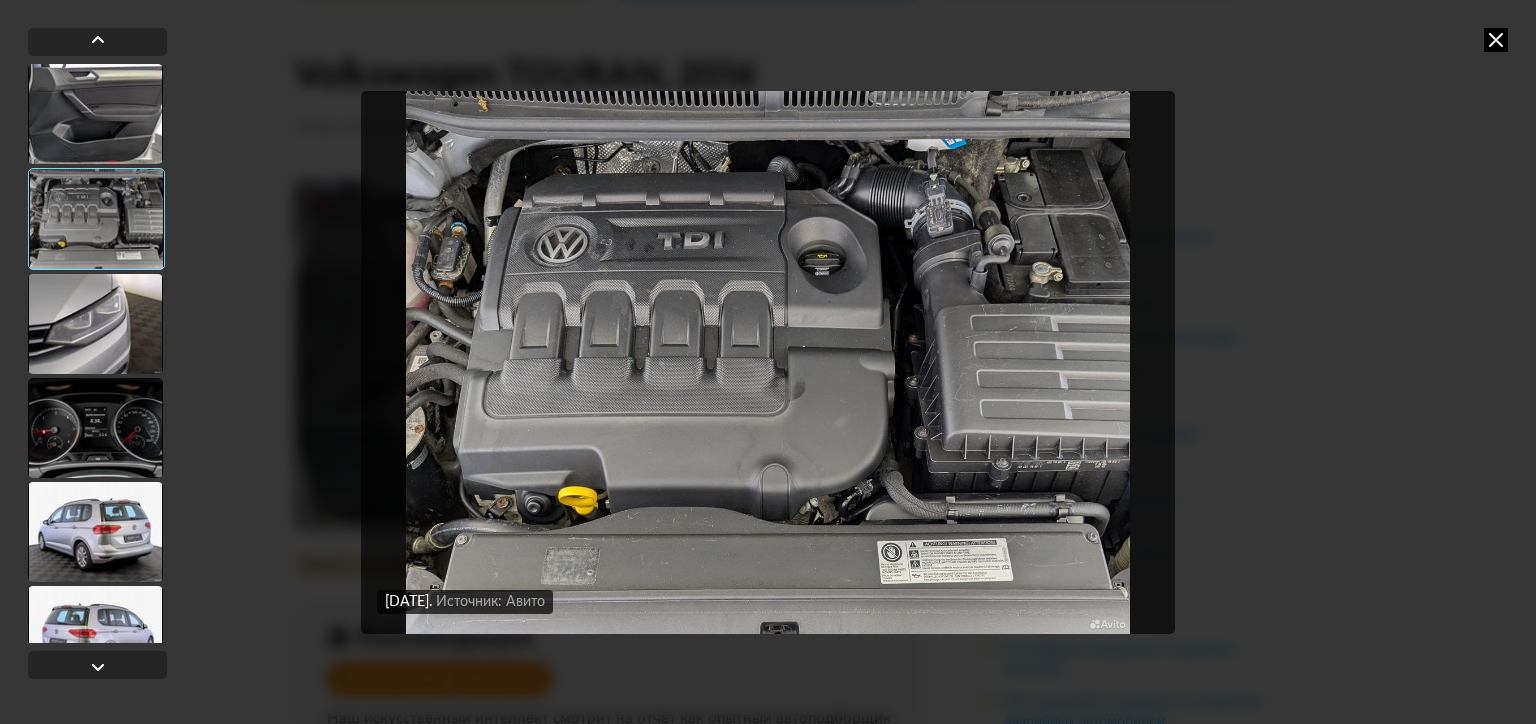 click at bounding box center [95, 324] 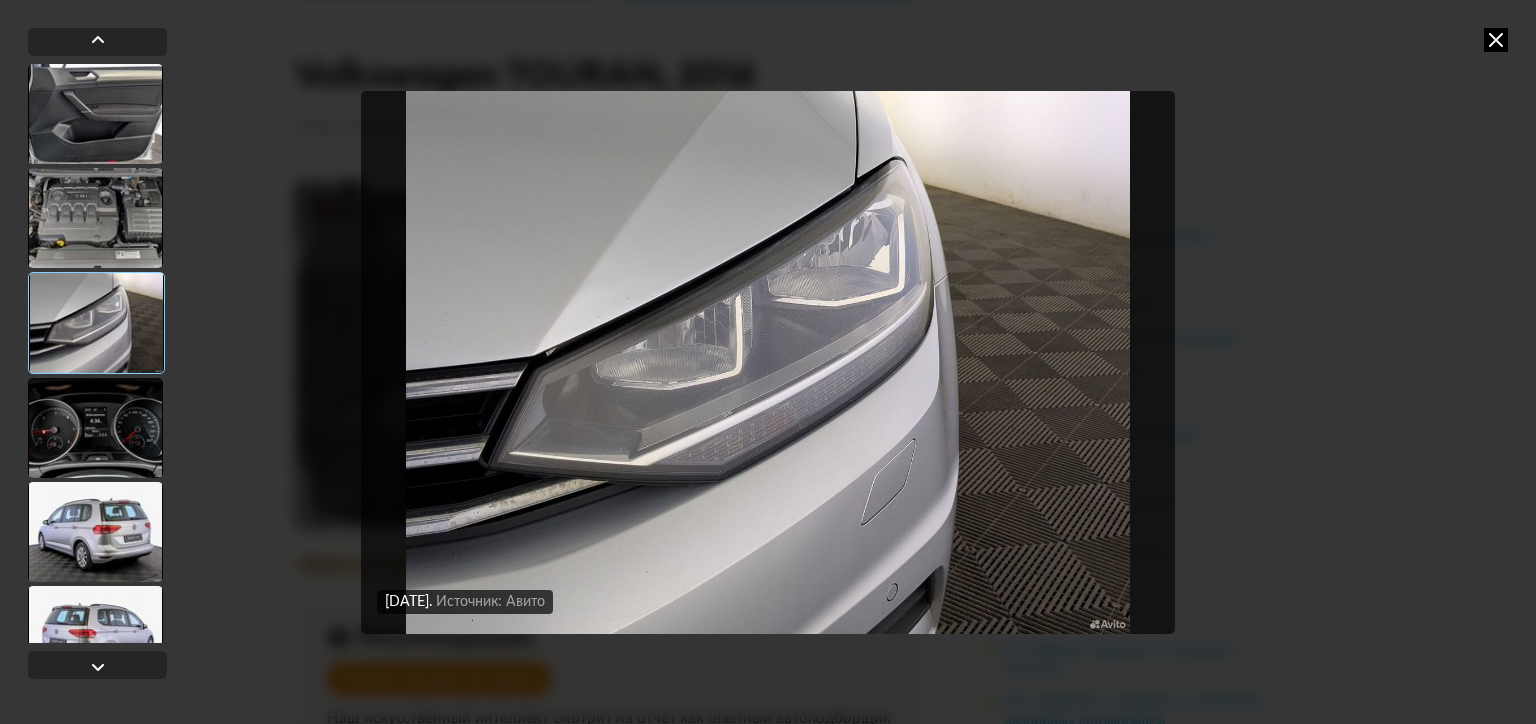 click at bounding box center (95, 428) 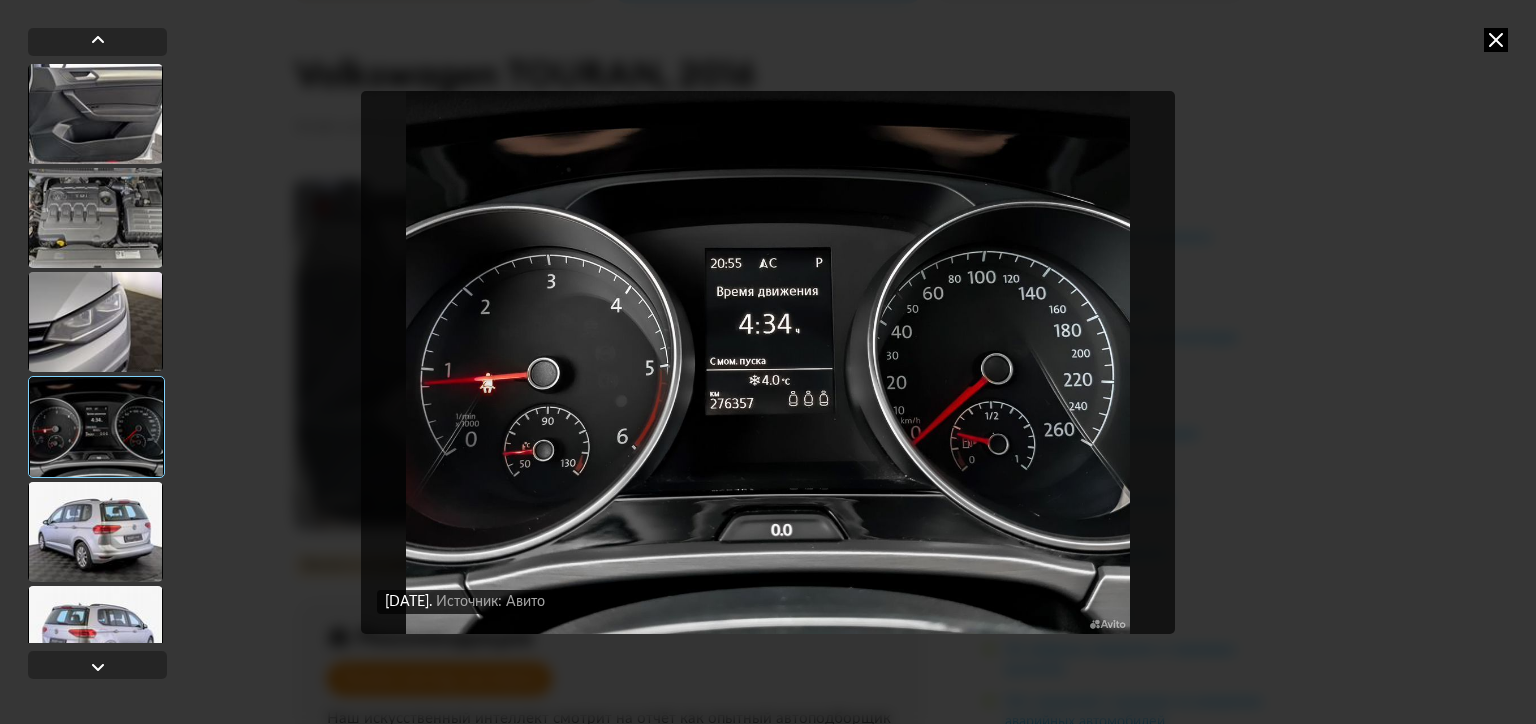 click at bounding box center [95, 532] 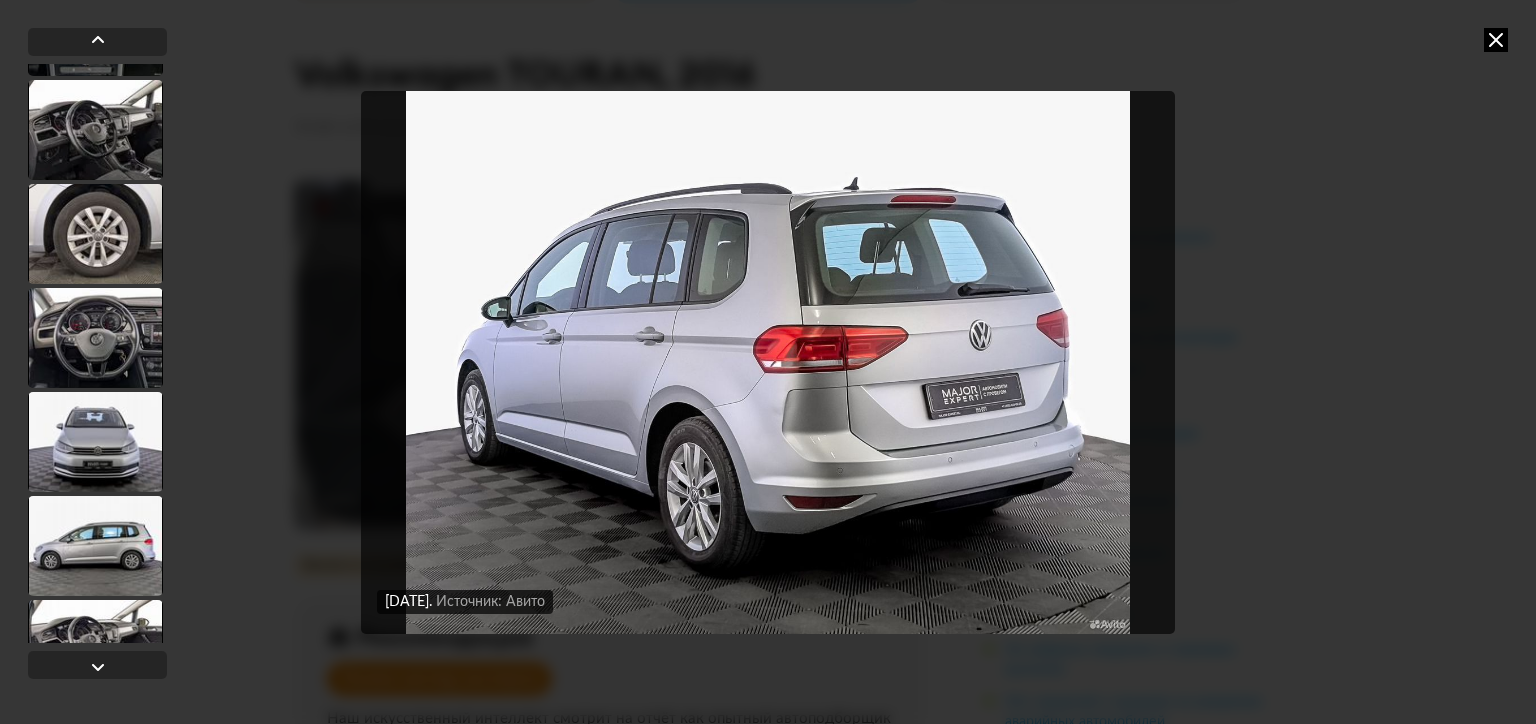 scroll, scrollTop: 1400, scrollLeft: 0, axis: vertical 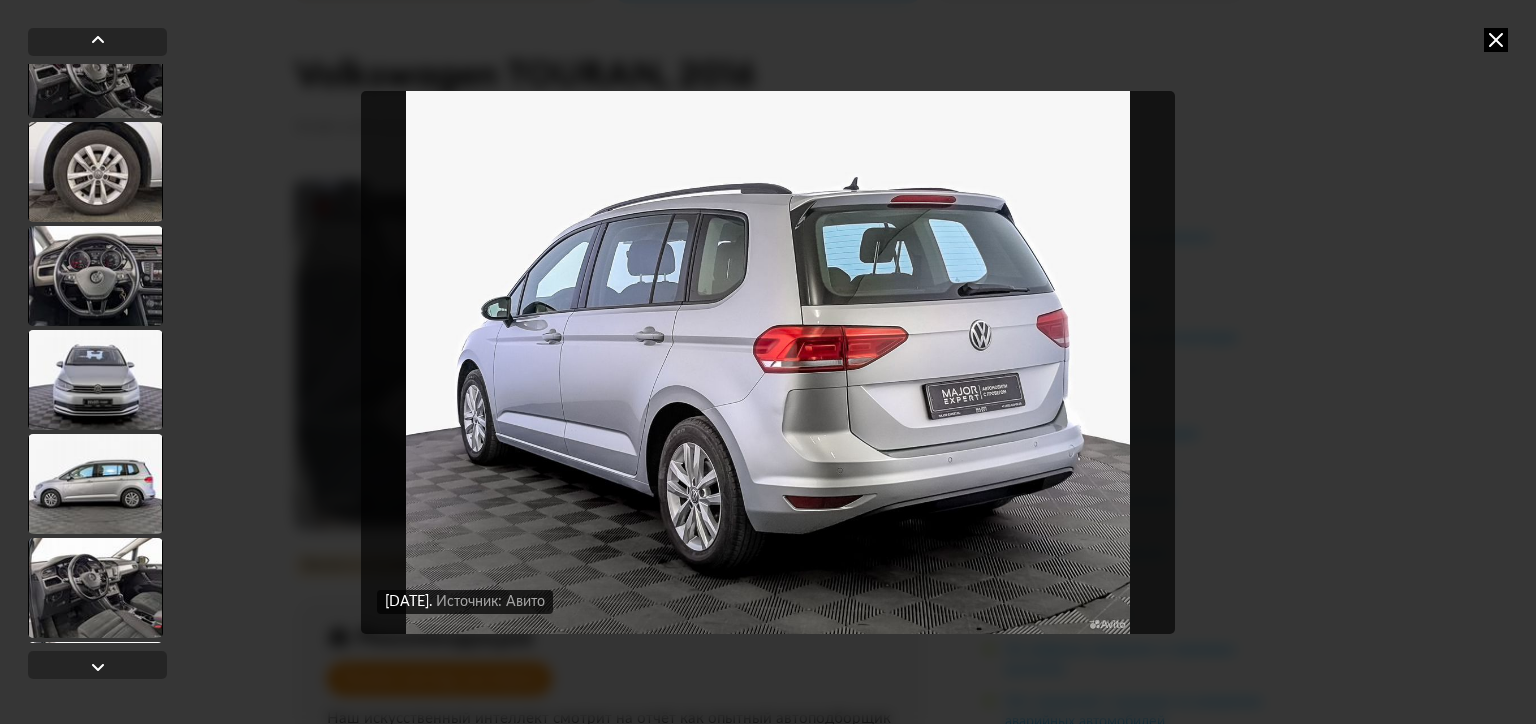 click at bounding box center [95, 172] 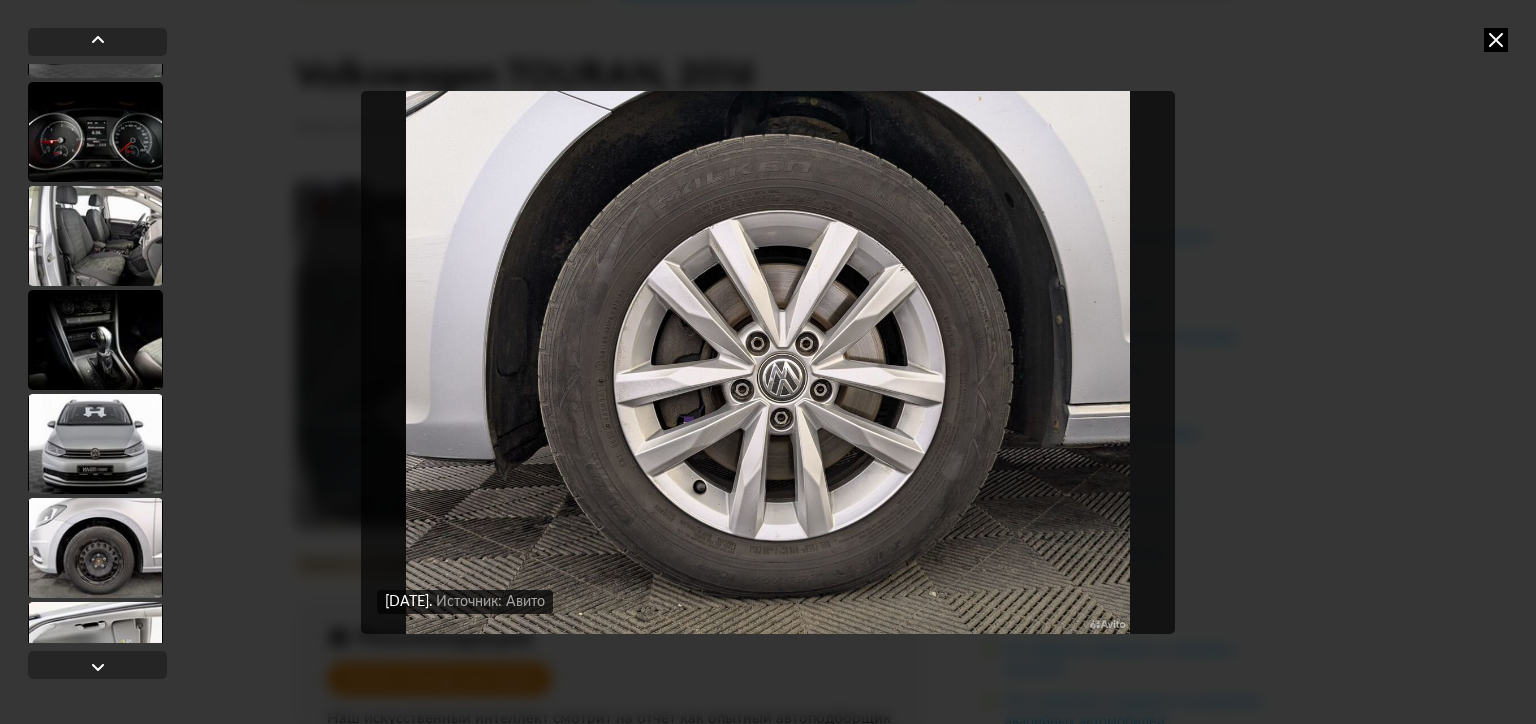 scroll, scrollTop: 5398, scrollLeft: 0, axis: vertical 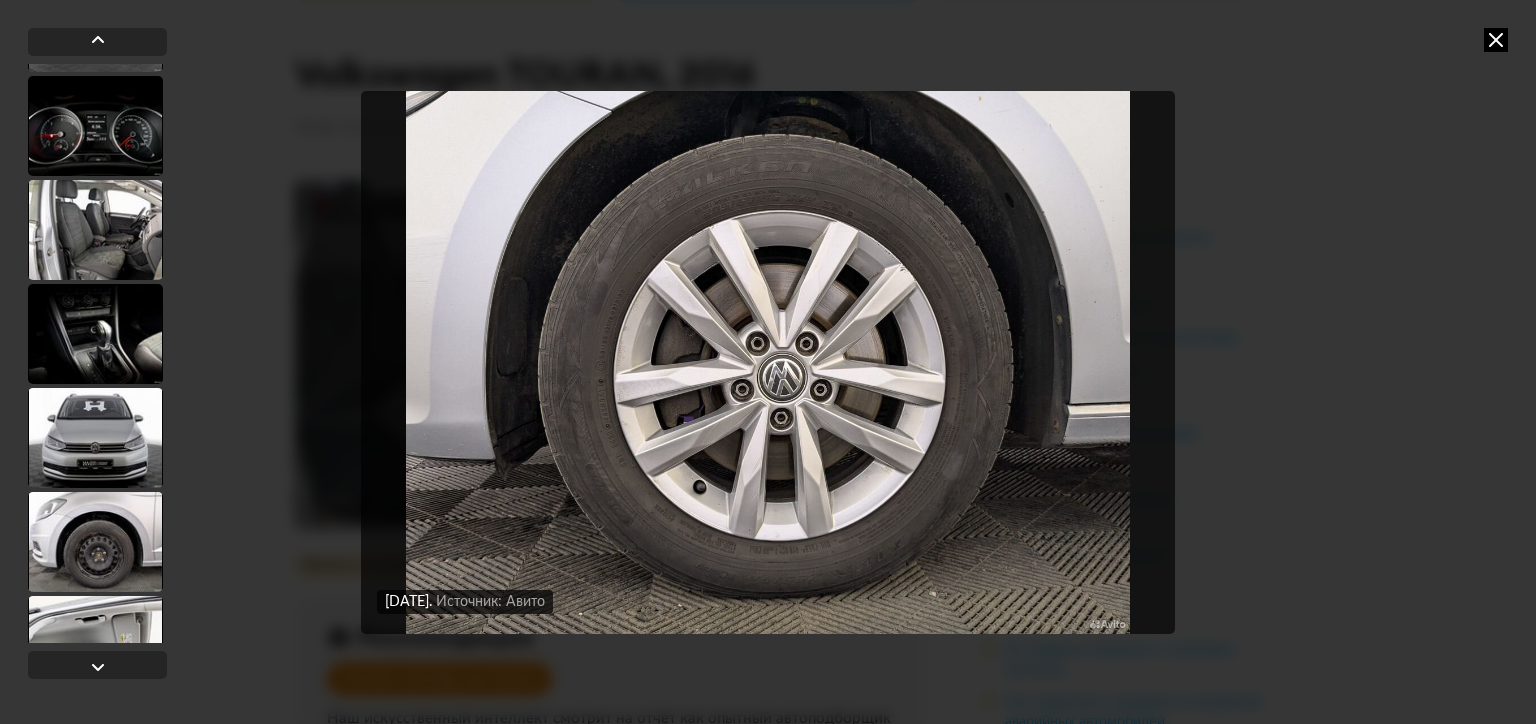 click at bounding box center (95, 334) 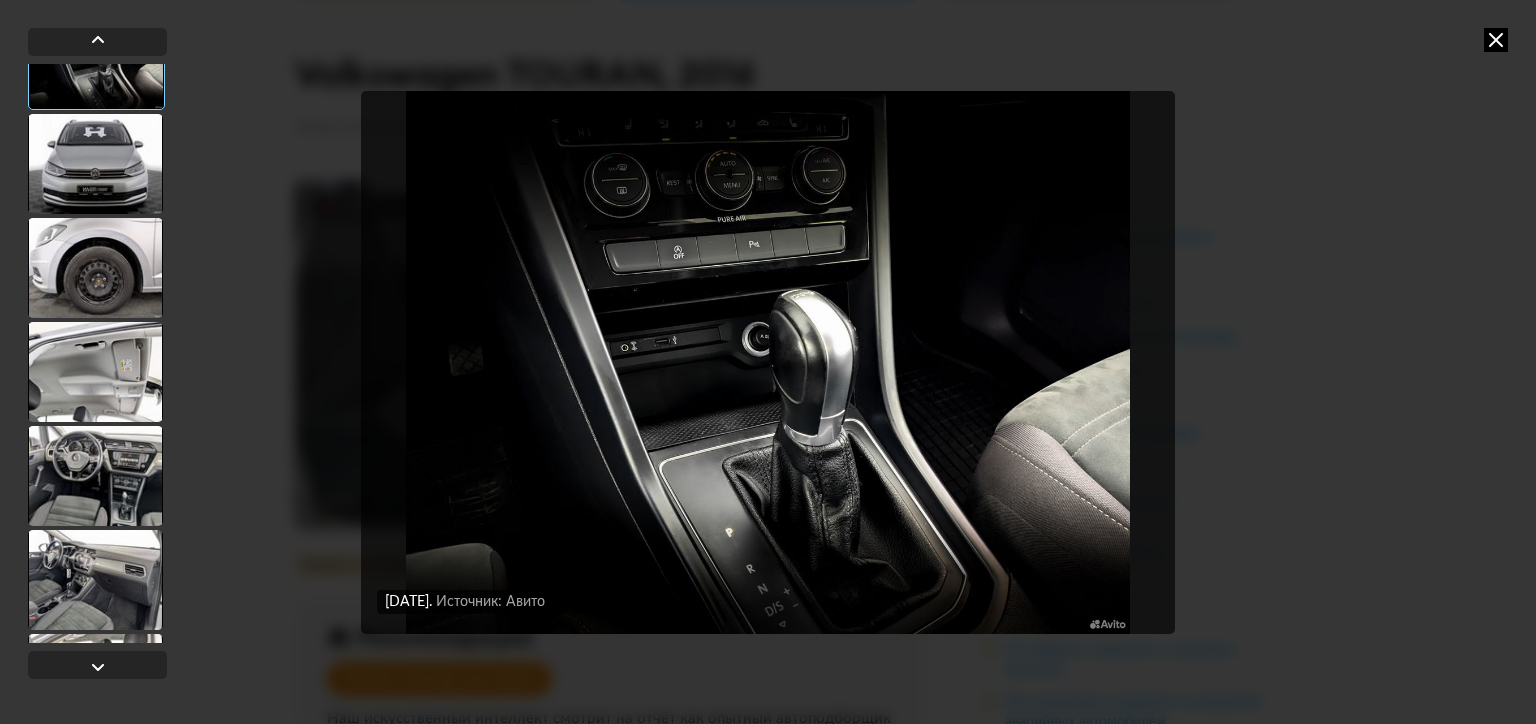 scroll, scrollTop: 5696, scrollLeft: 0, axis: vertical 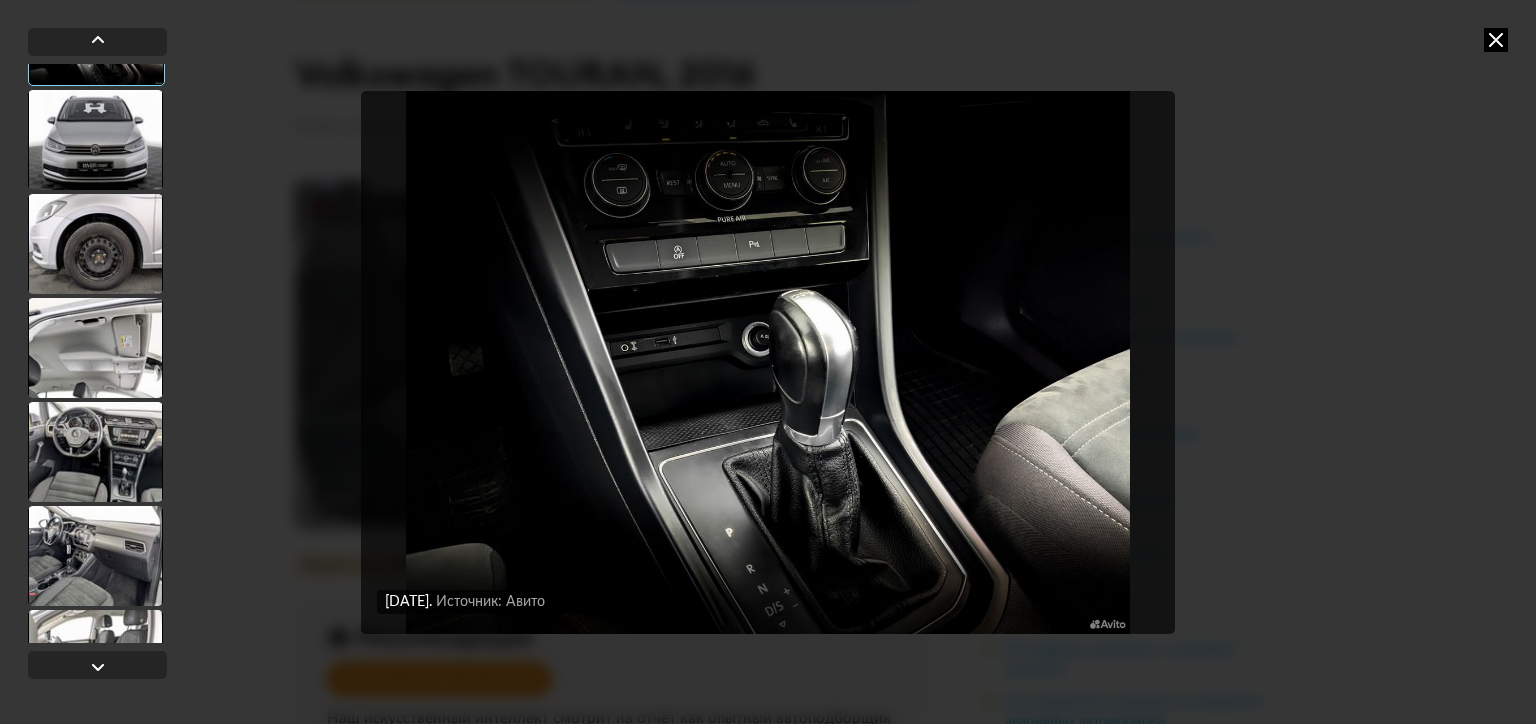 click at bounding box center (95, 244) 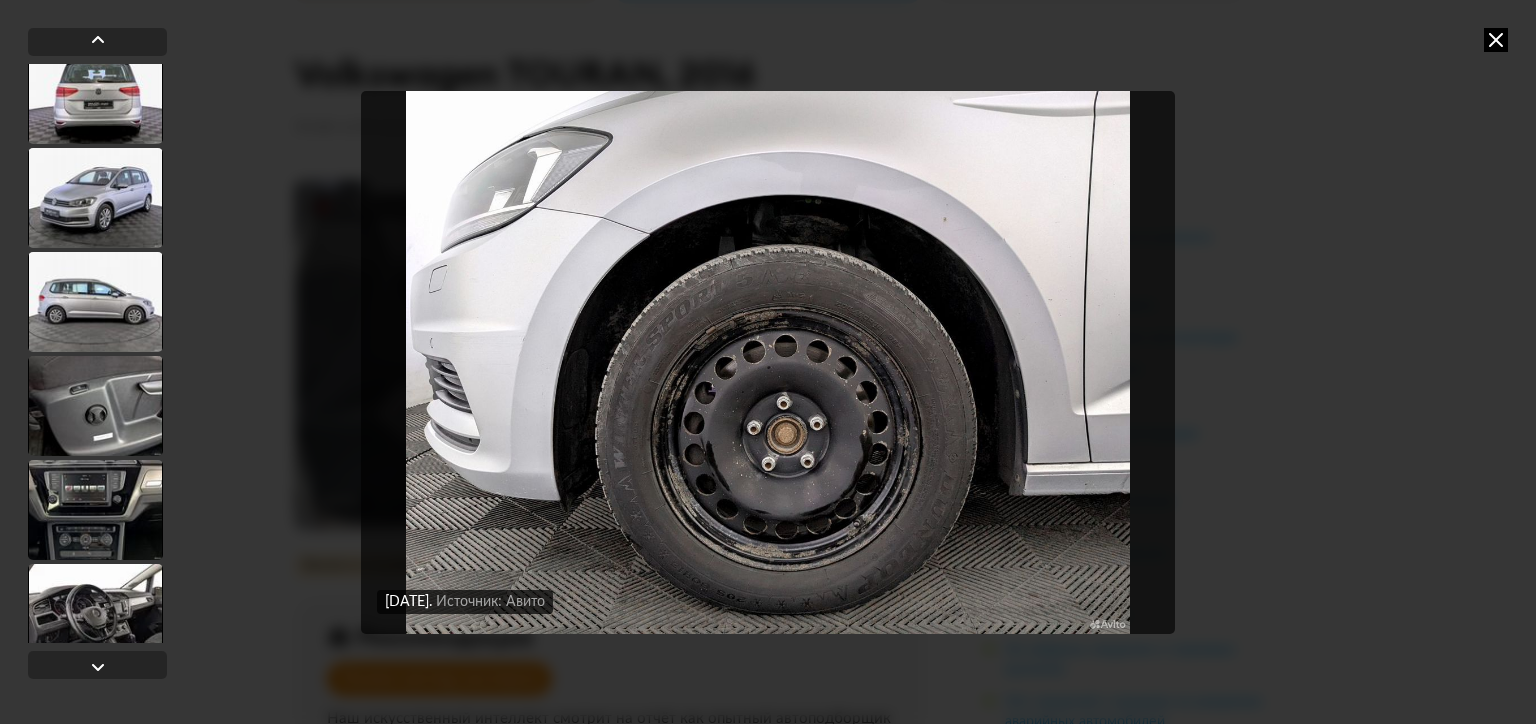 scroll, scrollTop: 596, scrollLeft: 0, axis: vertical 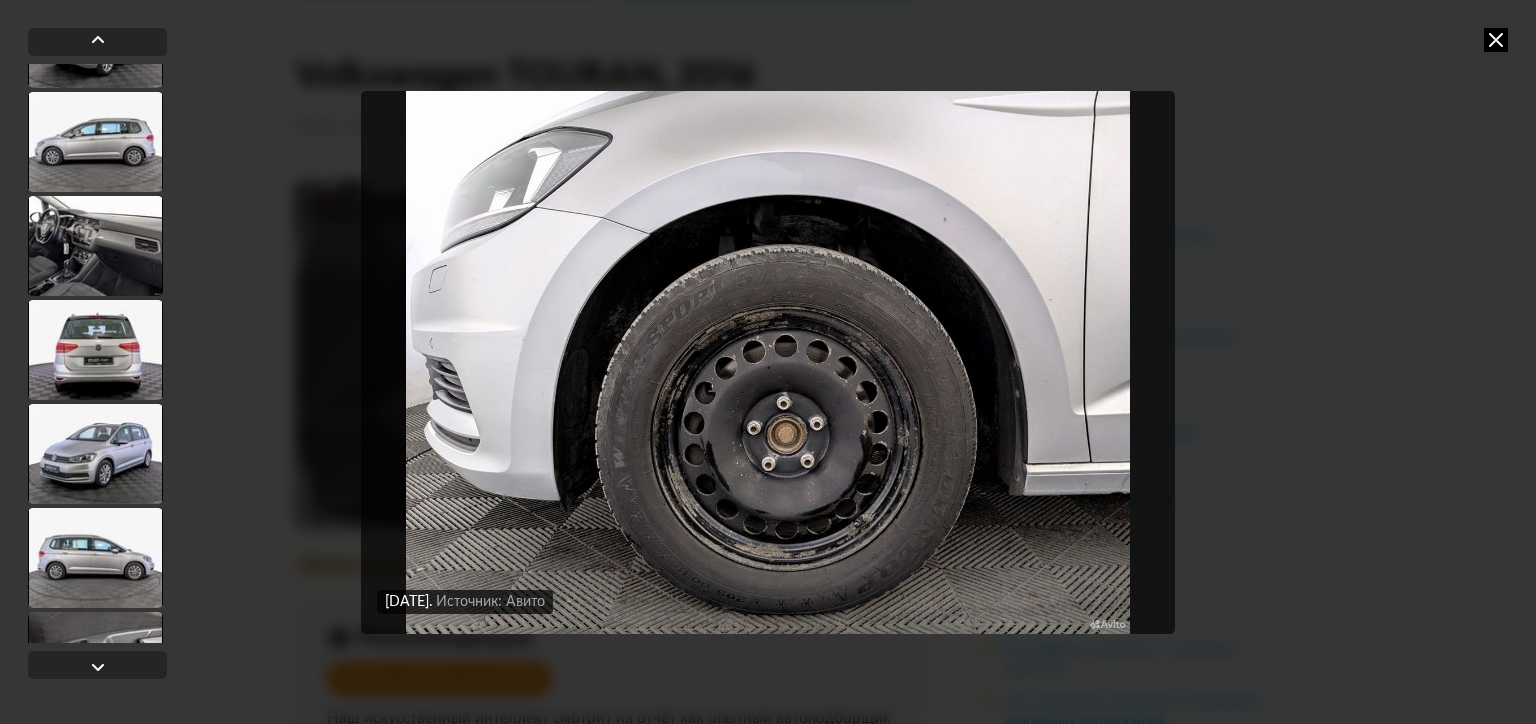 click at bounding box center (95, 142) 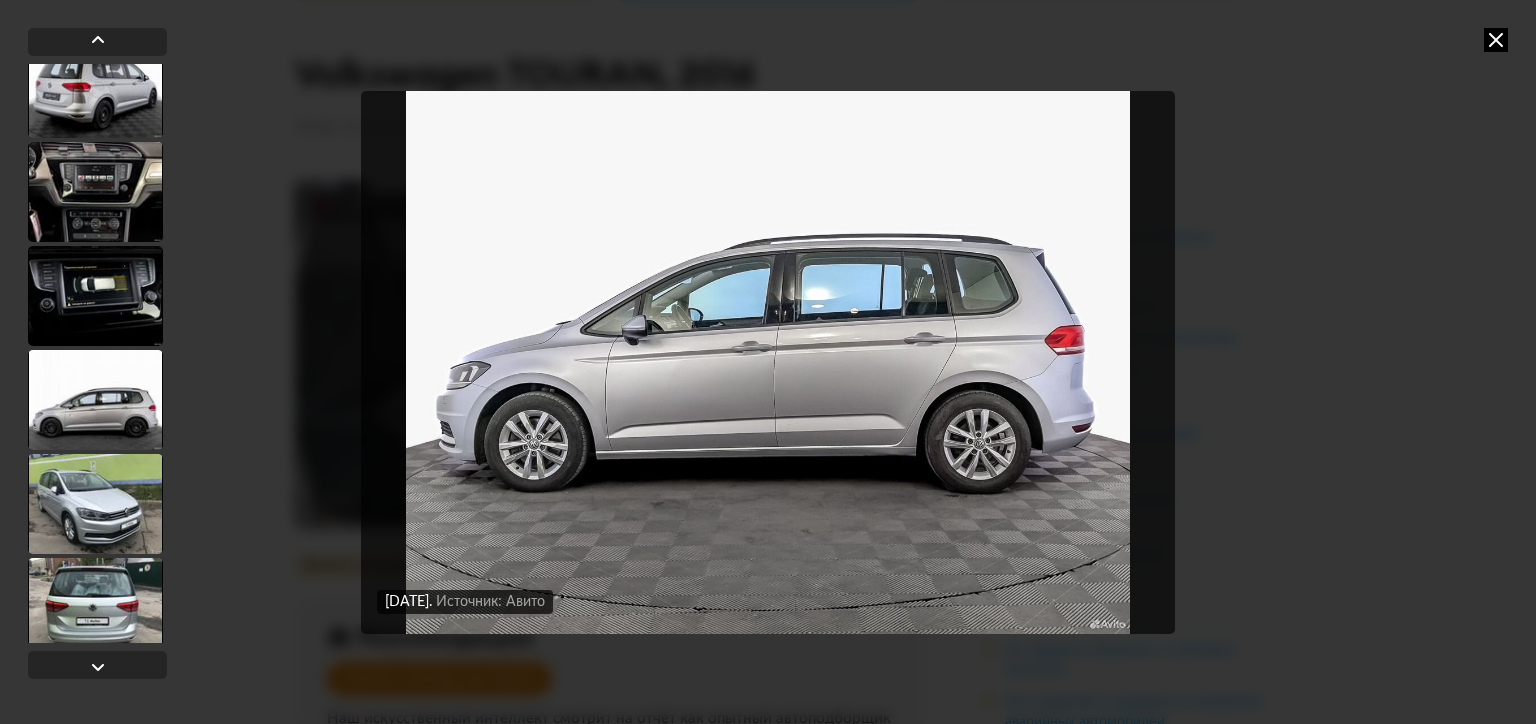 scroll, scrollTop: 7296, scrollLeft: 0, axis: vertical 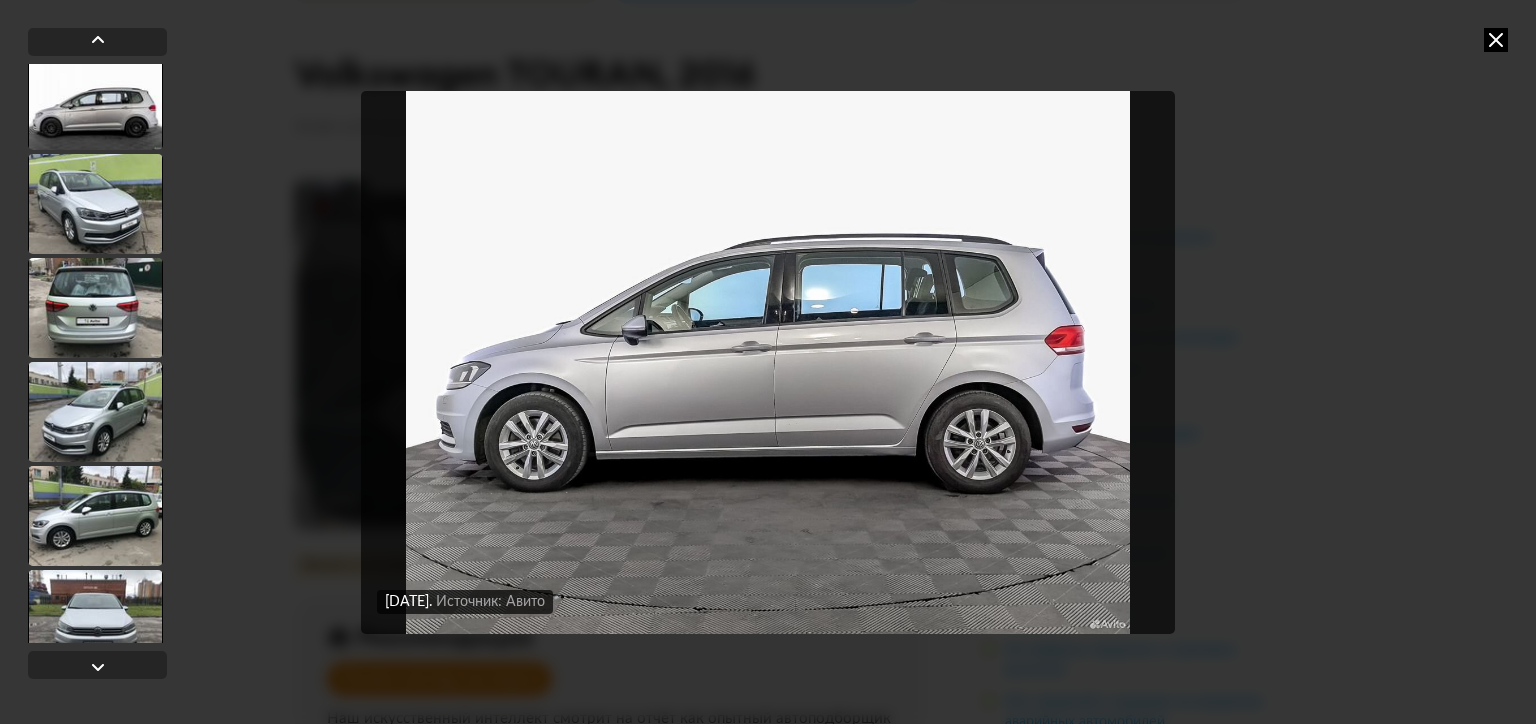 click at bounding box center [95, 204] 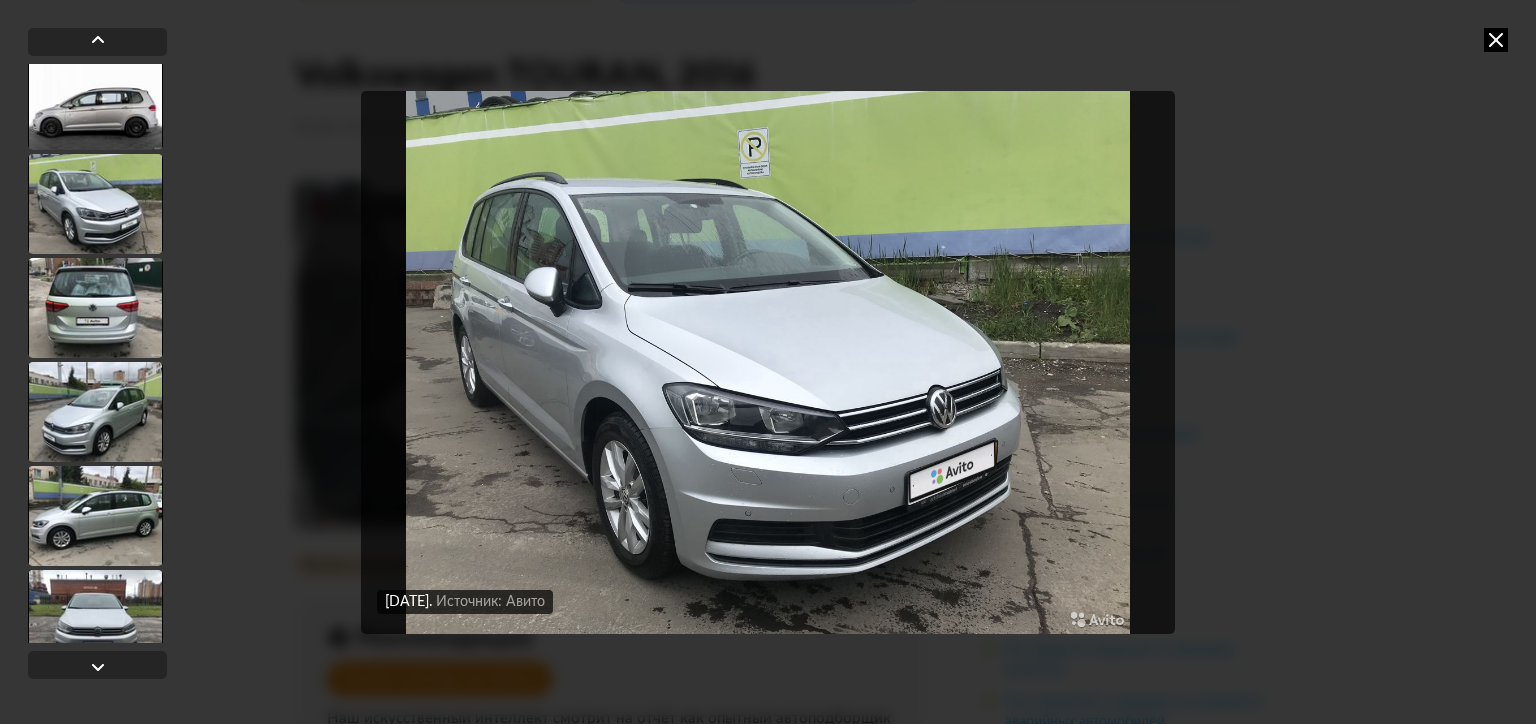 scroll, scrollTop: 7295, scrollLeft: 0, axis: vertical 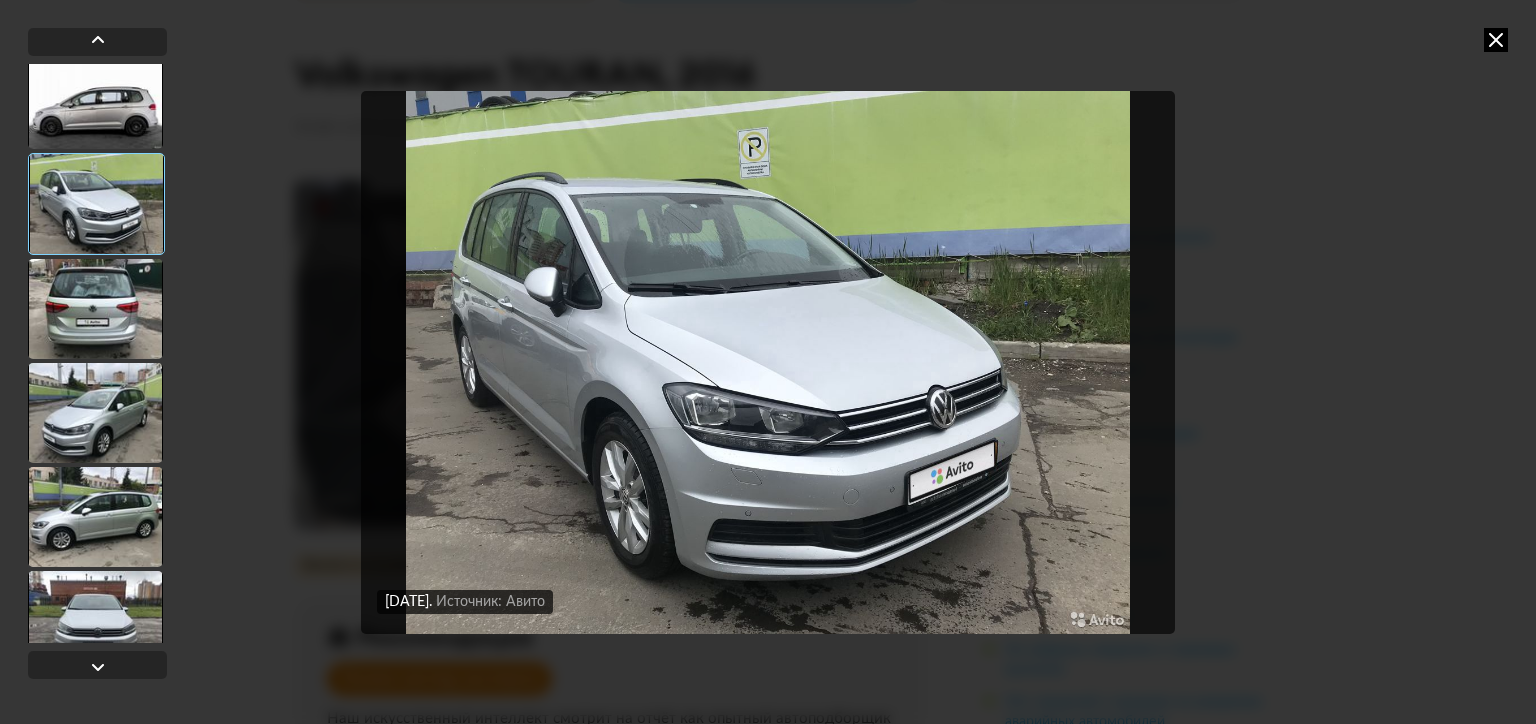click at bounding box center (95, 309) 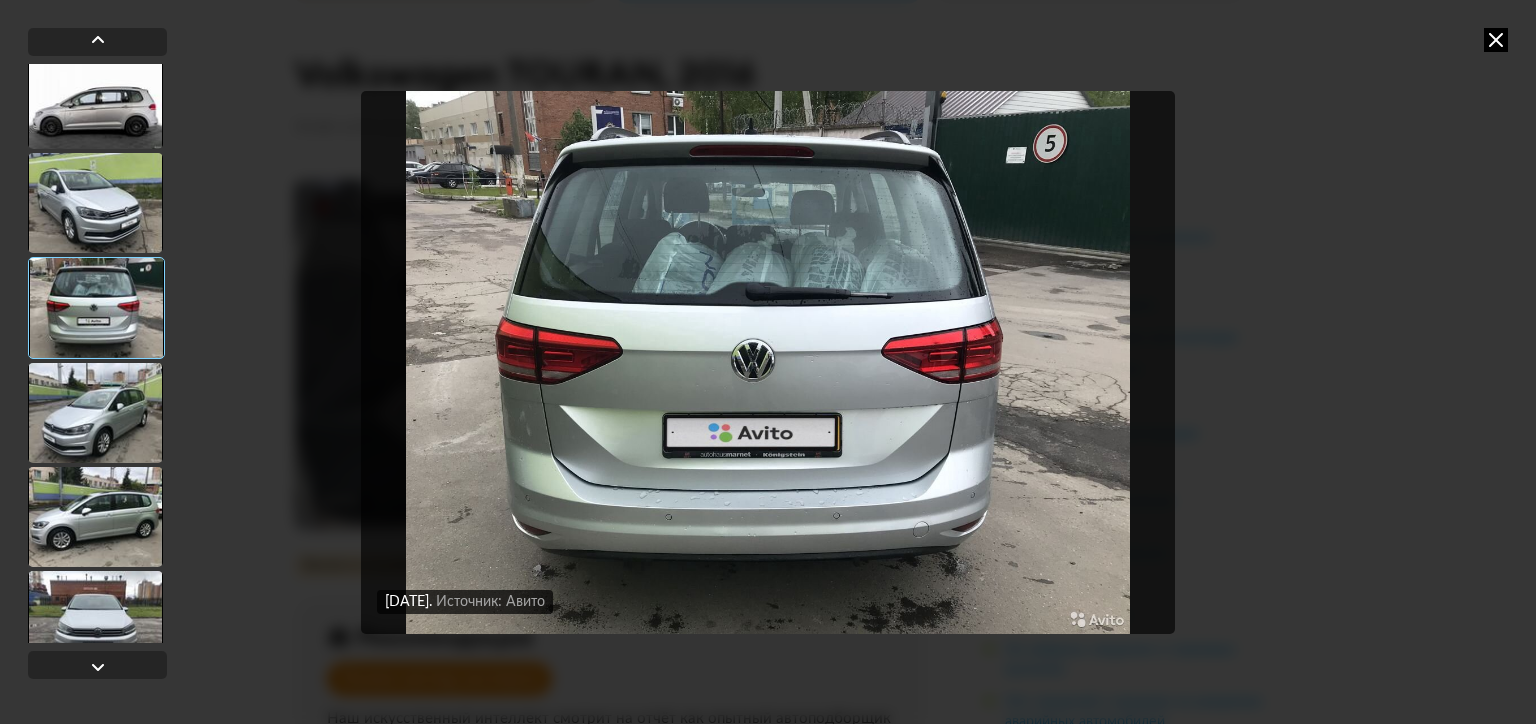 click at bounding box center (95, 413) 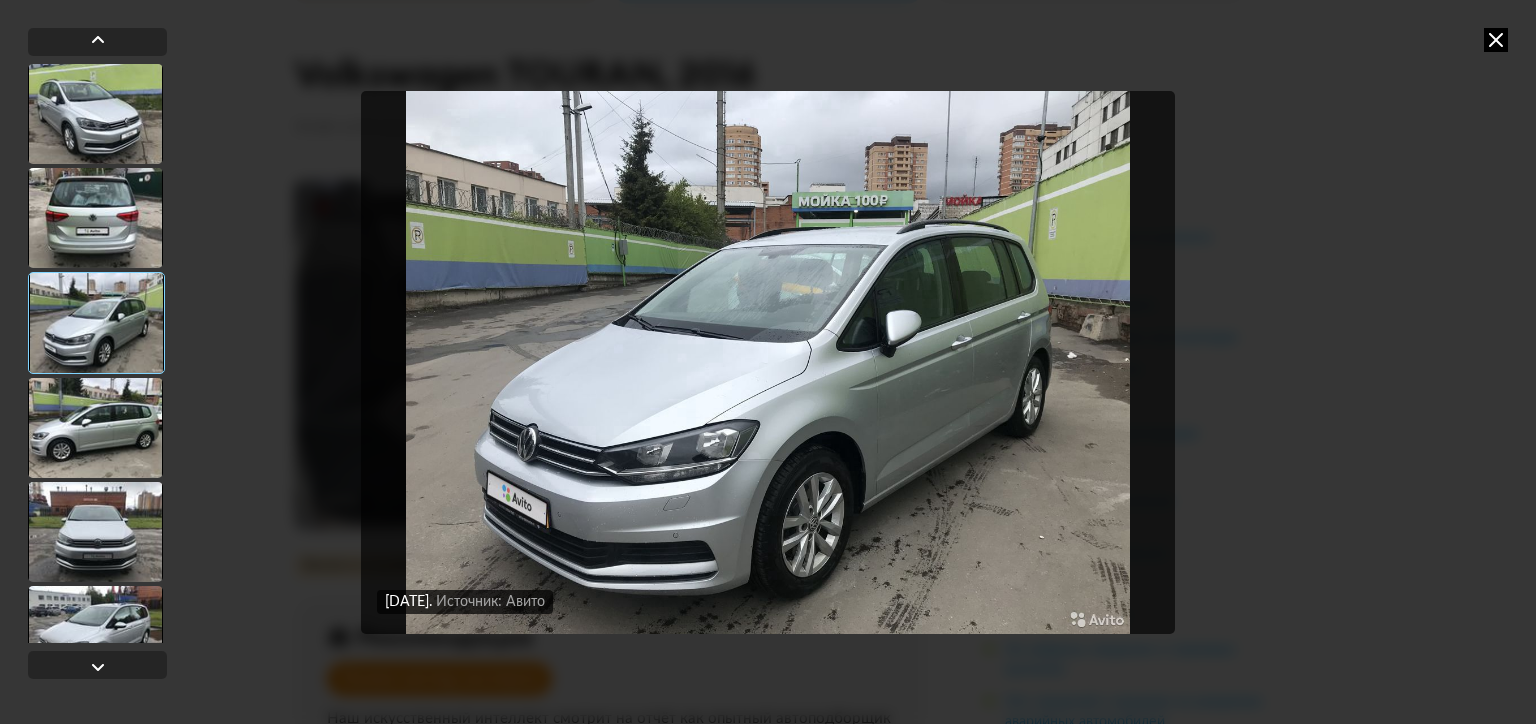 scroll, scrollTop: 7495, scrollLeft: 0, axis: vertical 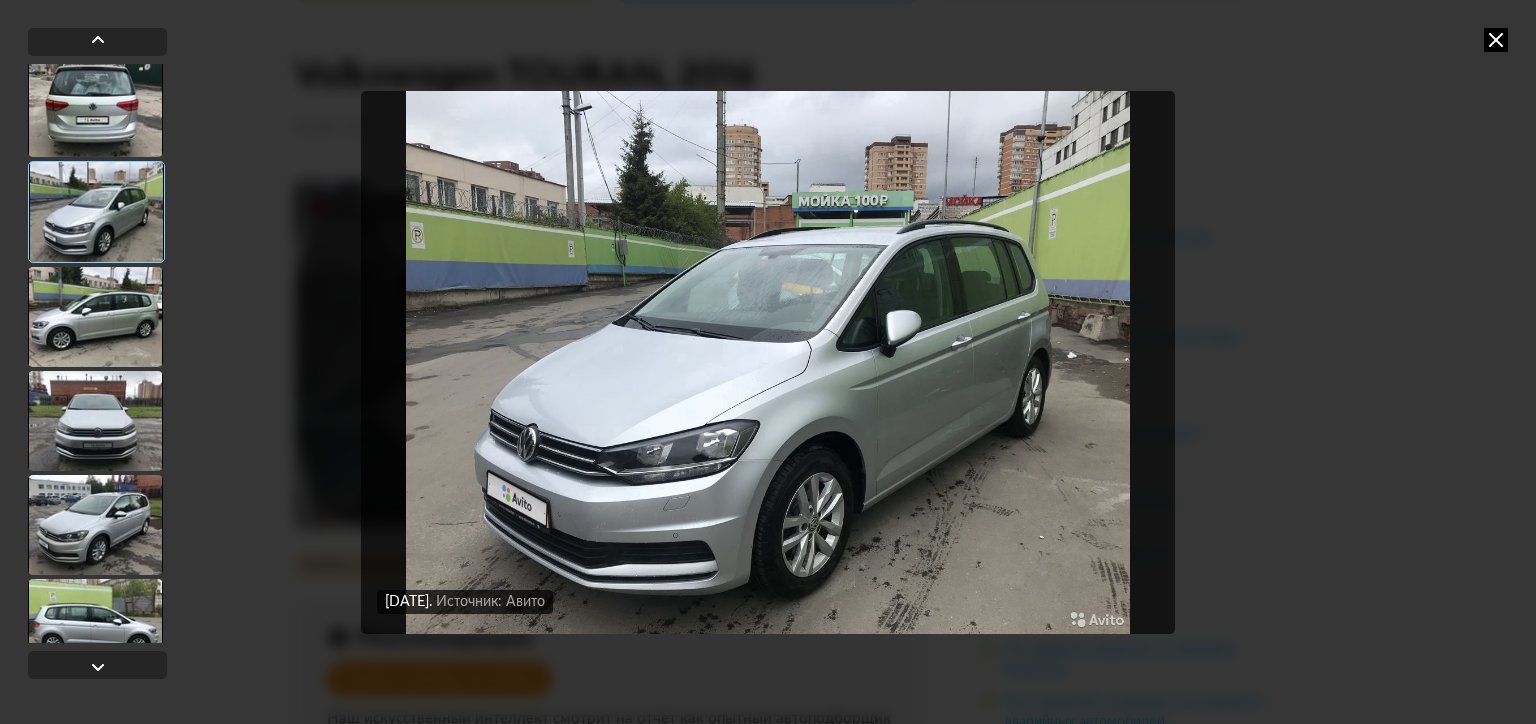 click at bounding box center [95, 317] 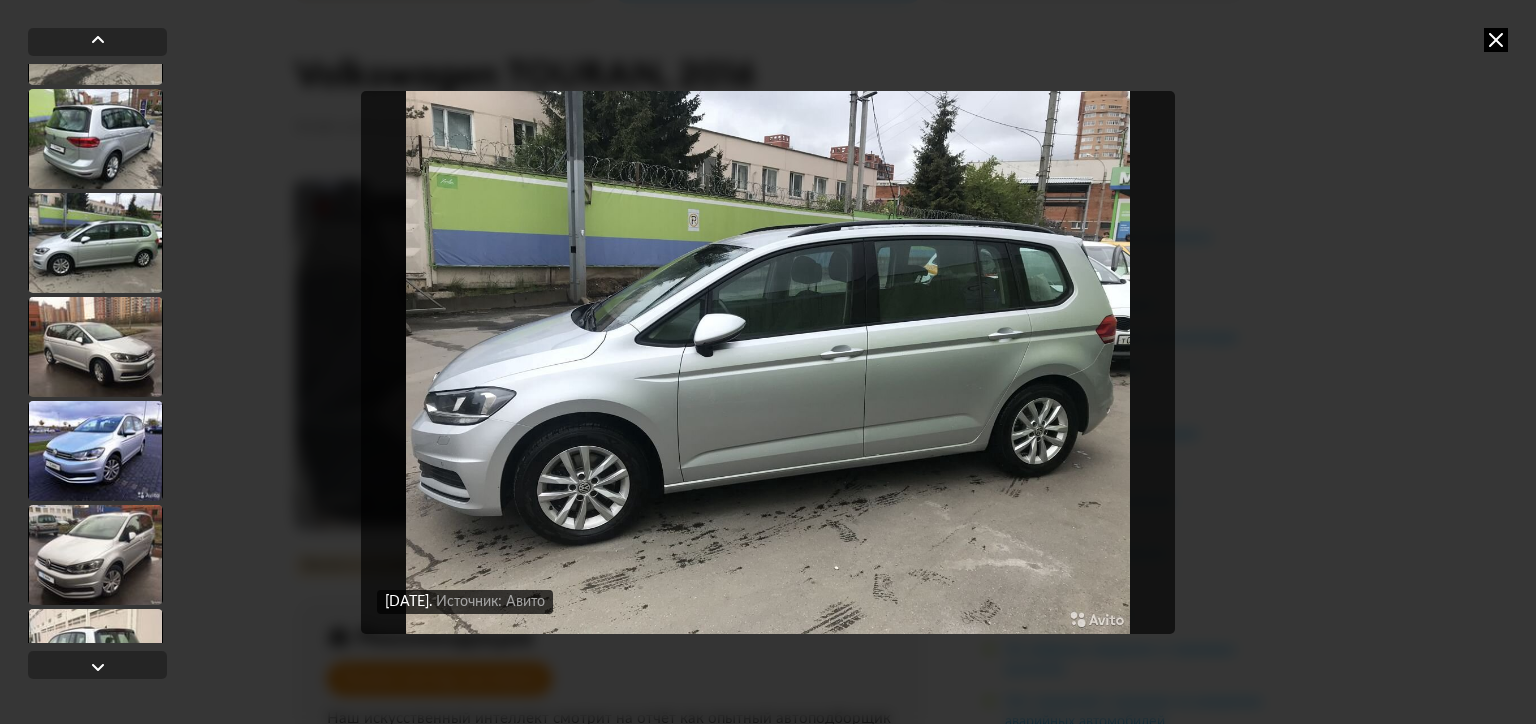 scroll, scrollTop: 8095, scrollLeft: 0, axis: vertical 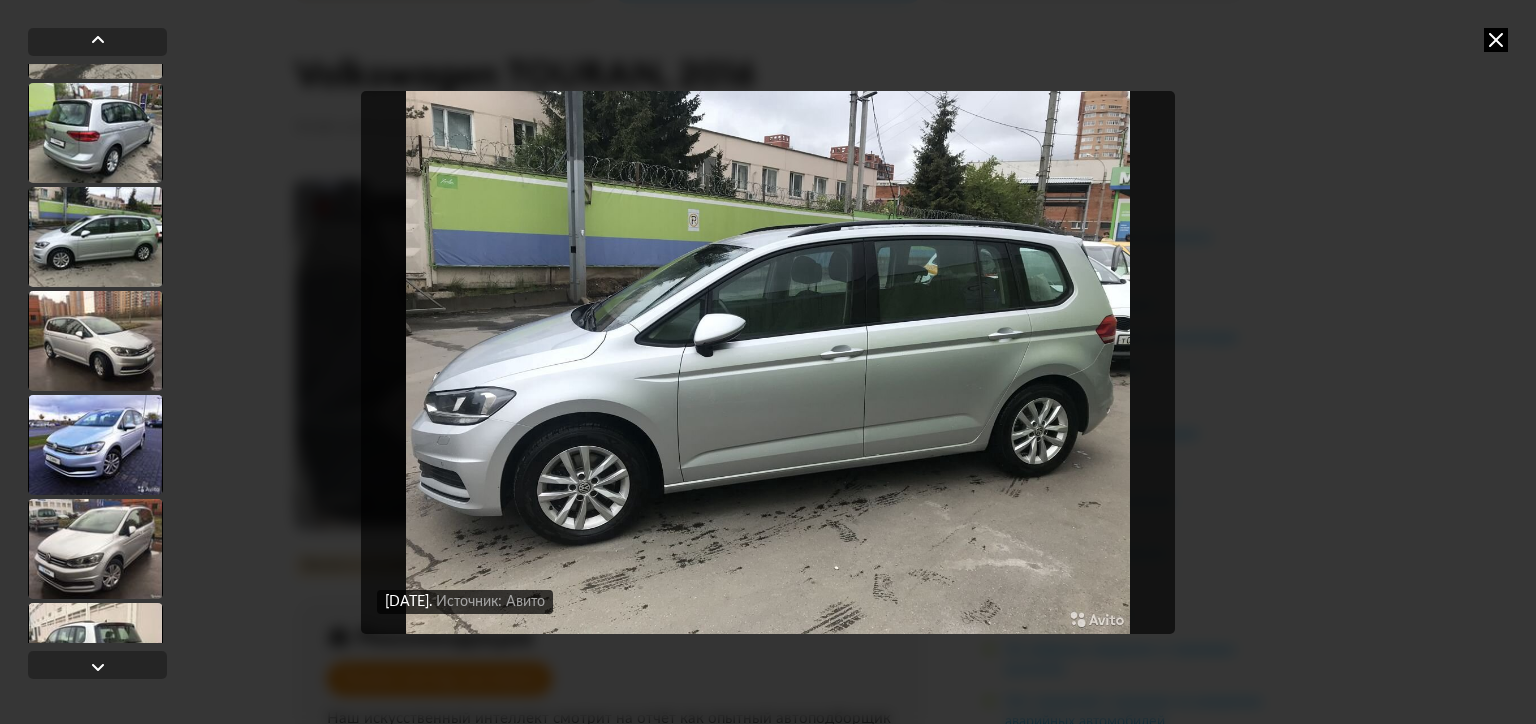 click at bounding box center [95, 341] 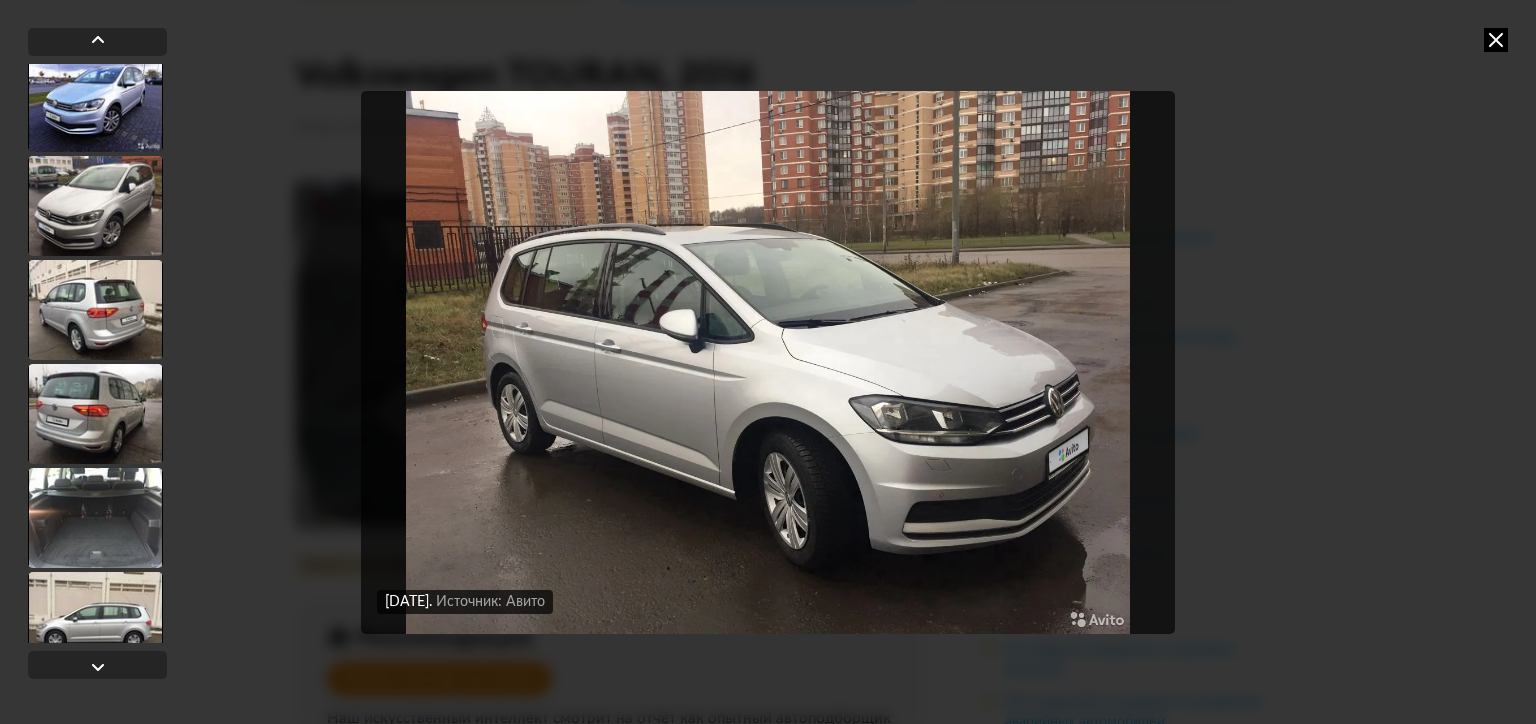 scroll, scrollTop: 8493, scrollLeft: 0, axis: vertical 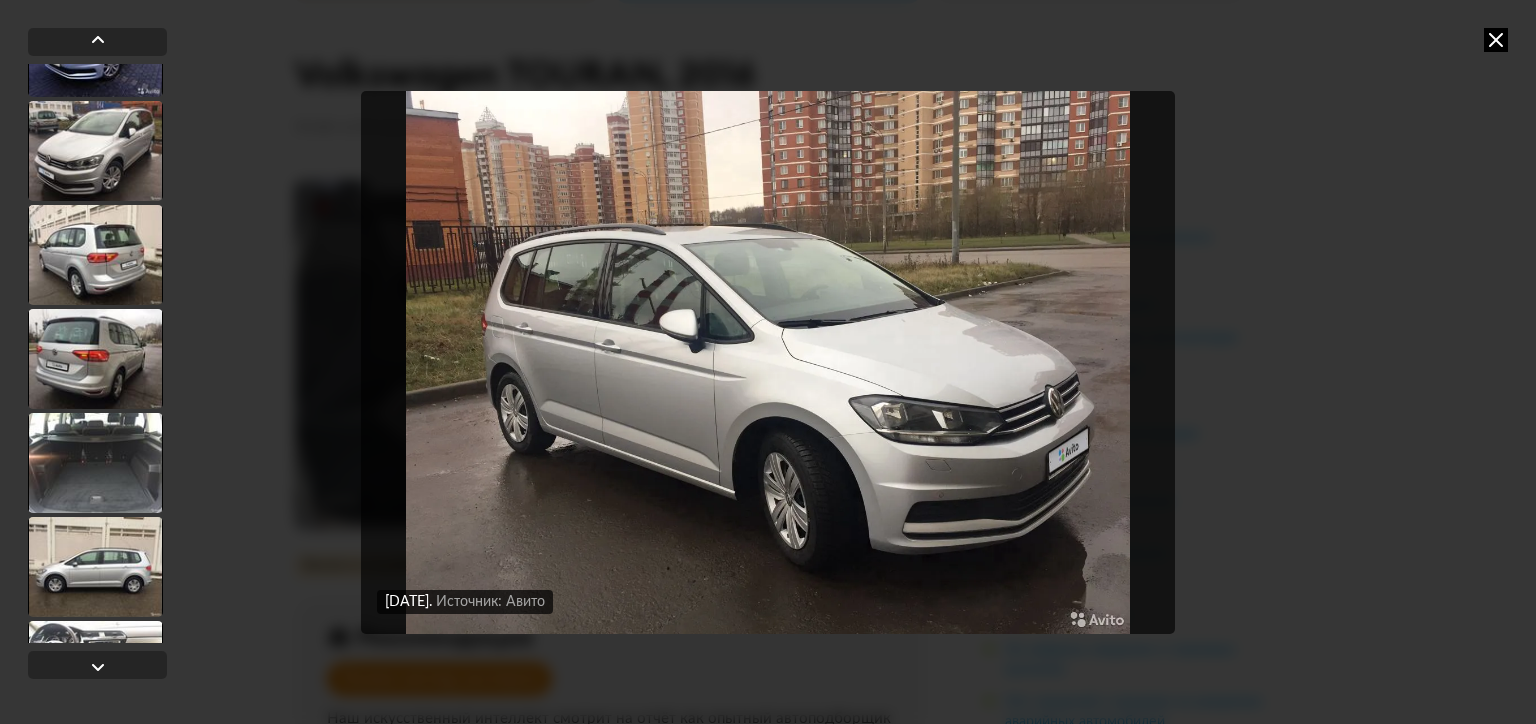 click at bounding box center (95, 463) 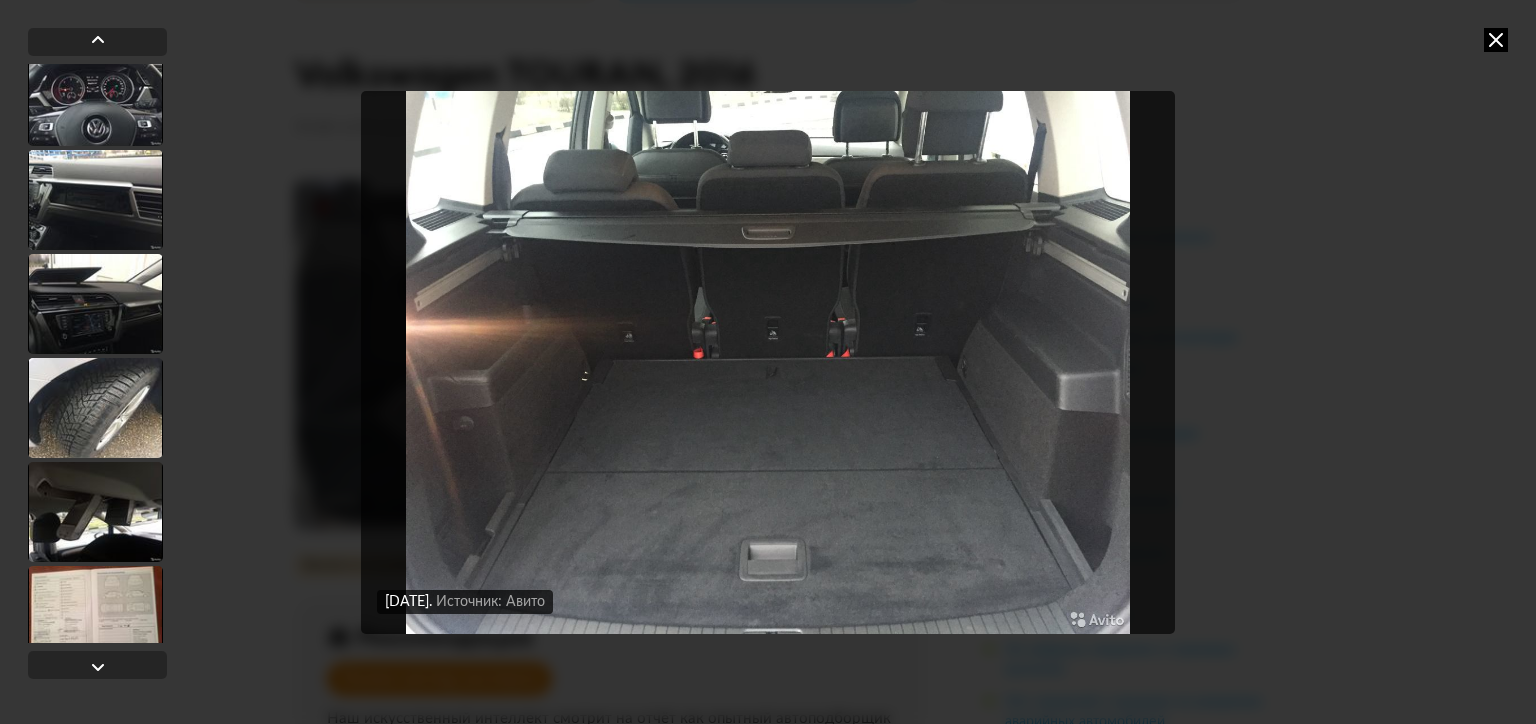 scroll, scrollTop: 9992, scrollLeft: 0, axis: vertical 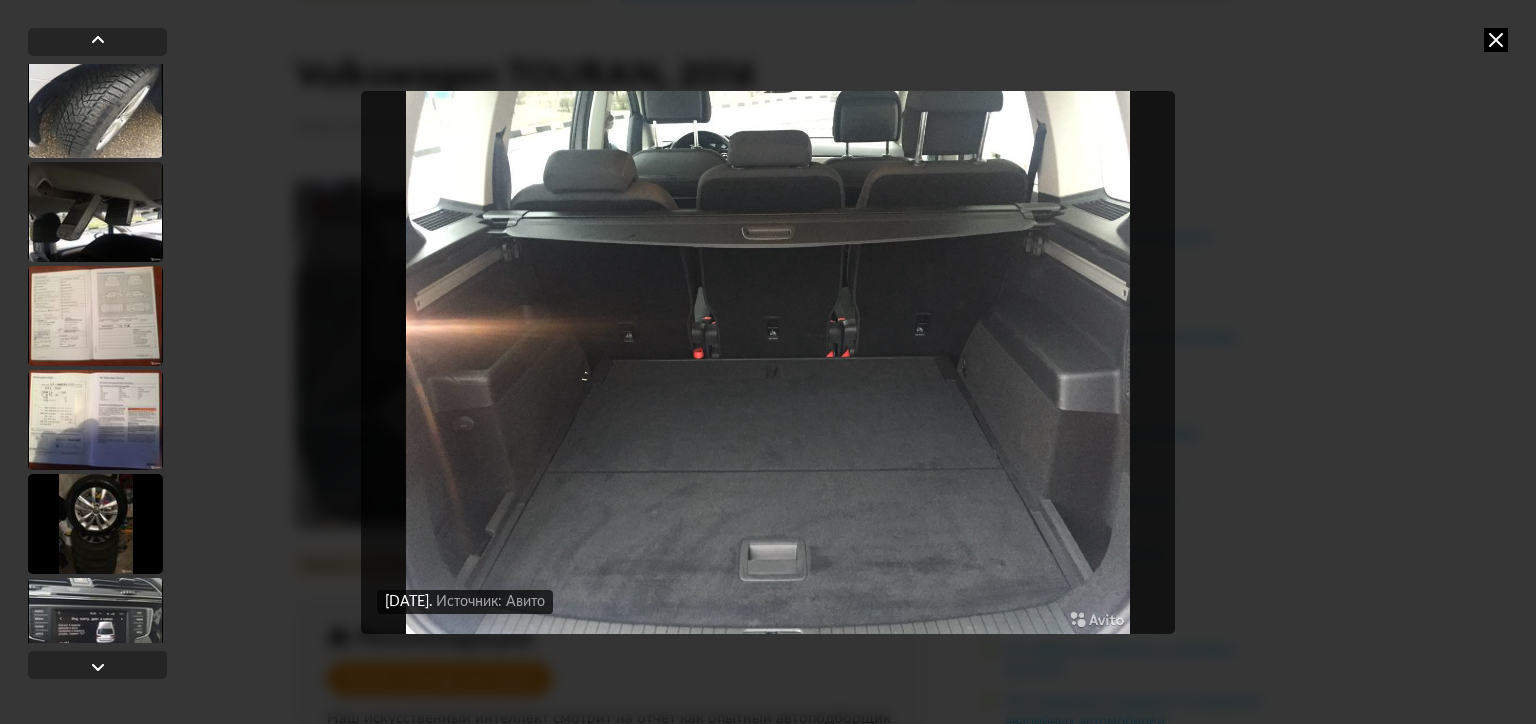 click at bounding box center [95, 316] 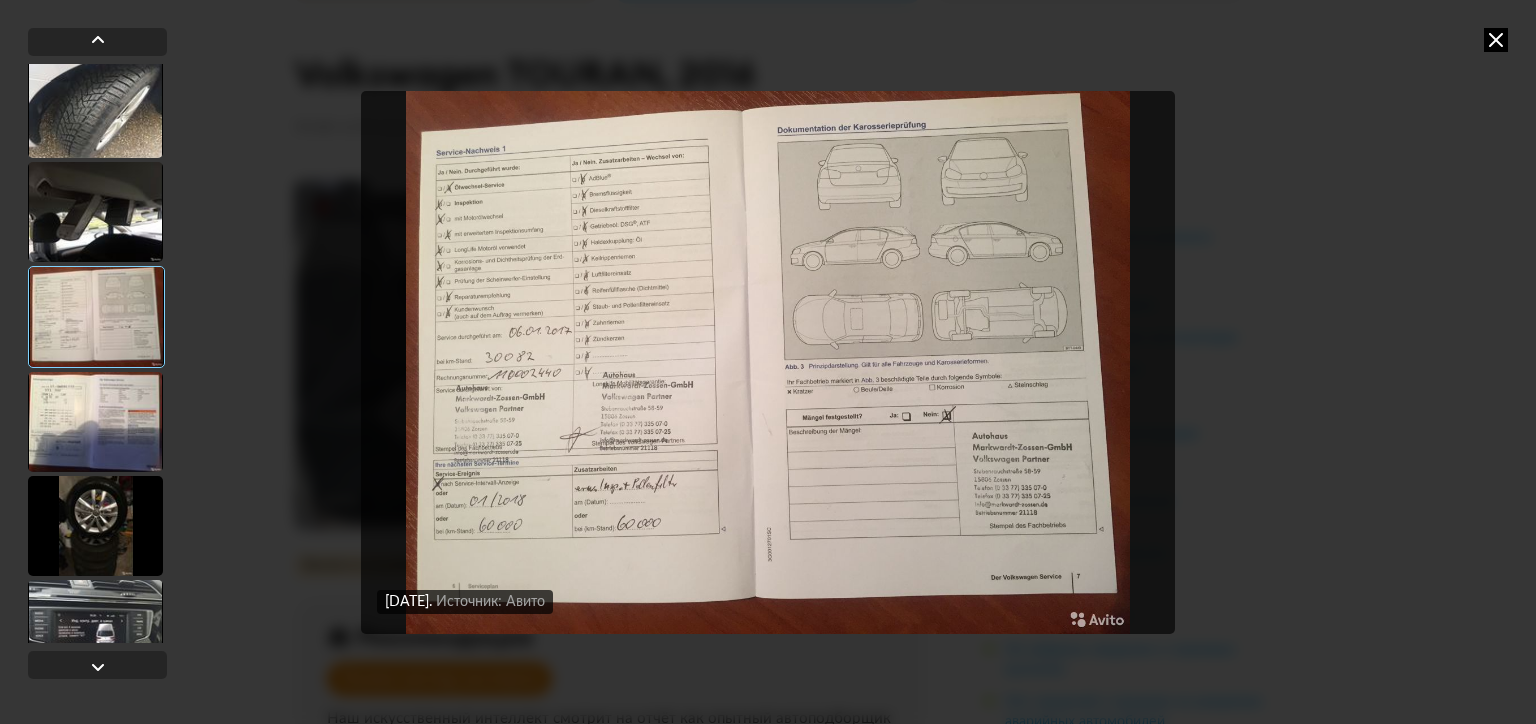 scroll, scrollTop: 10090, scrollLeft: 0, axis: vertical 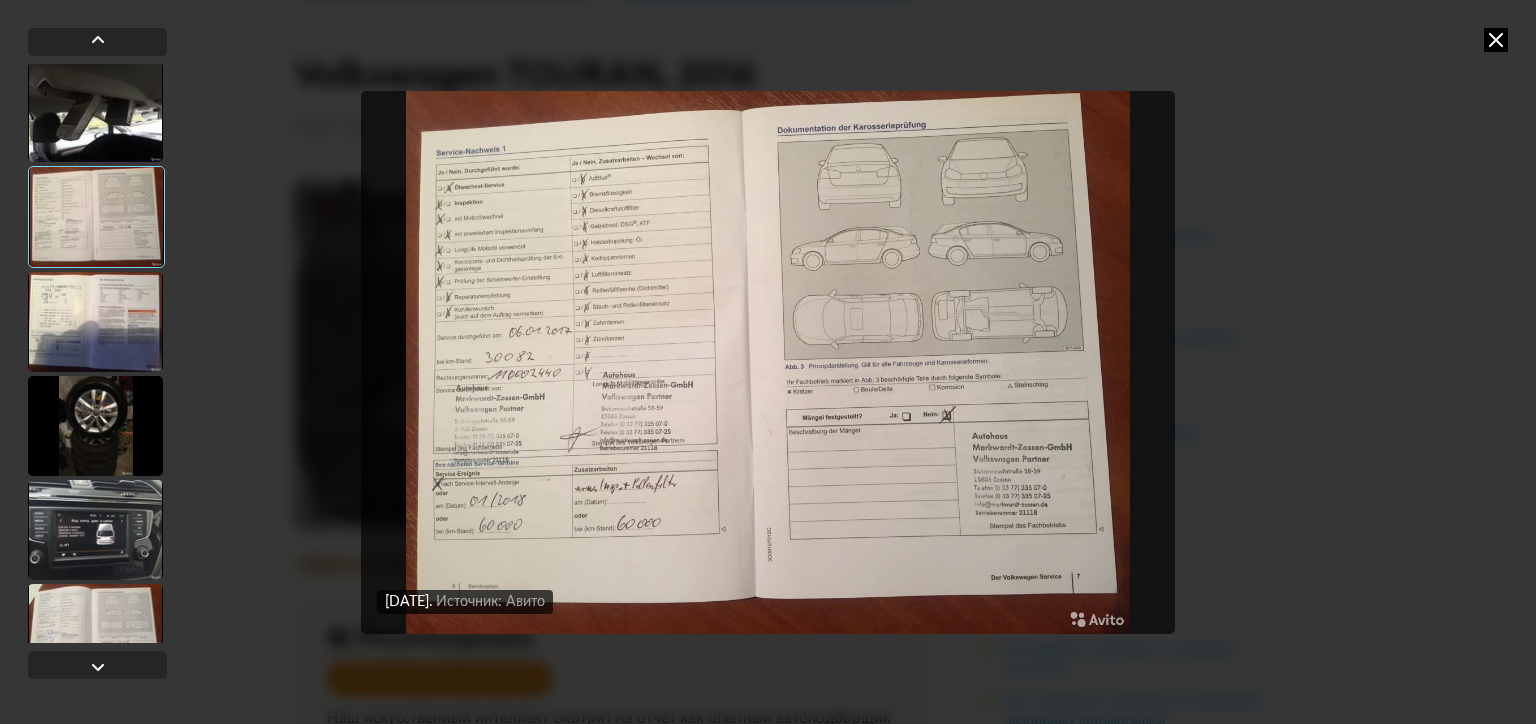 click at bounding box center [95, 322] 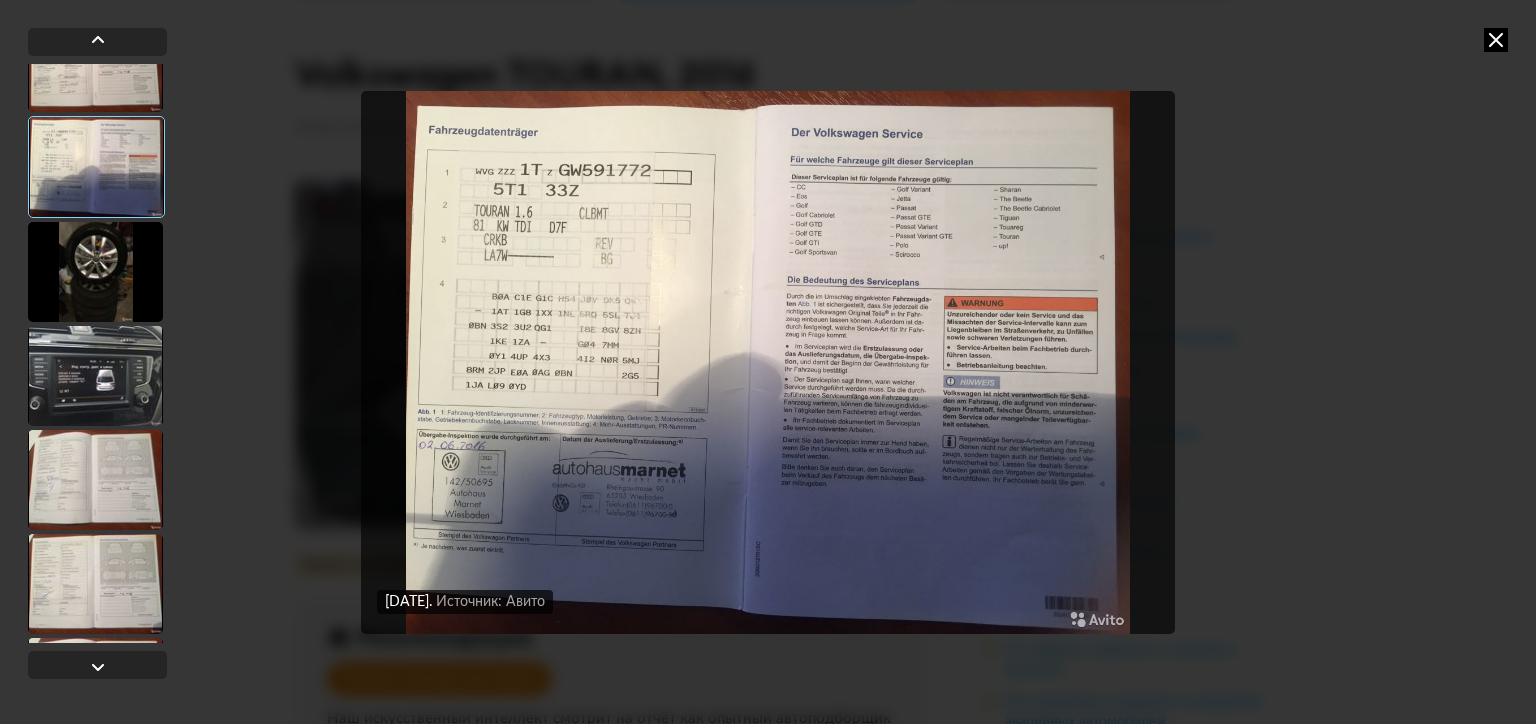 scroll, scrollTop: 10290, scrollLeft: 0, axis: vertical 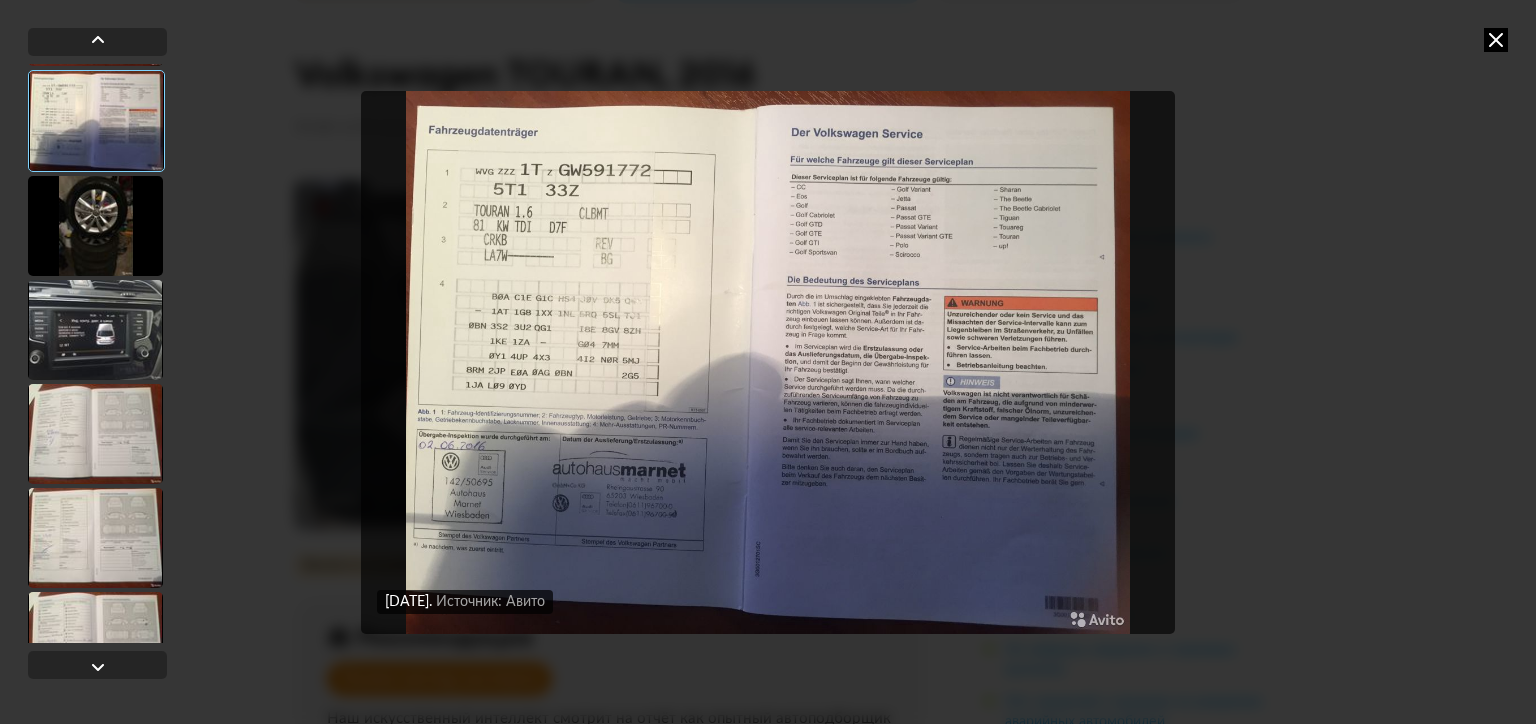 click at bounding box center (95, 226) 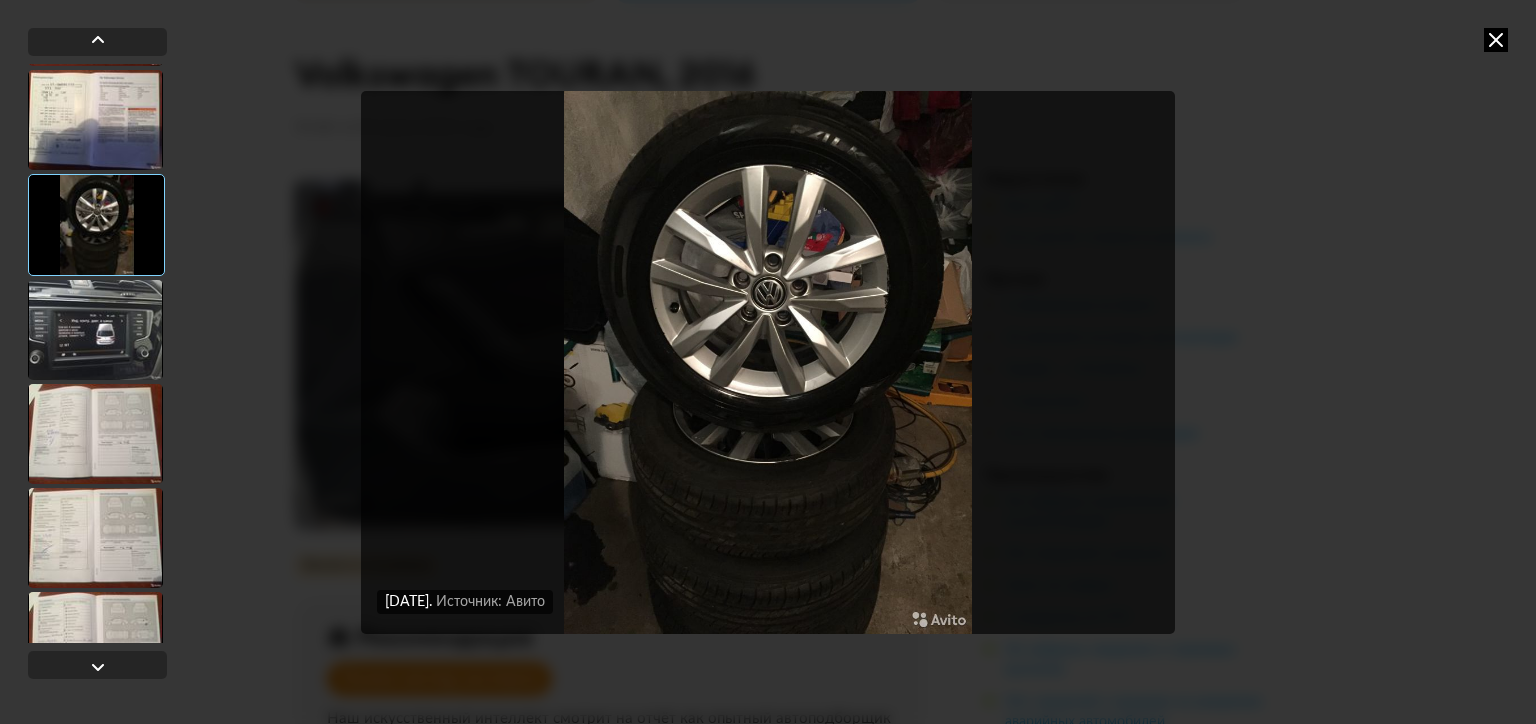 click at bounding box center [95, 330] 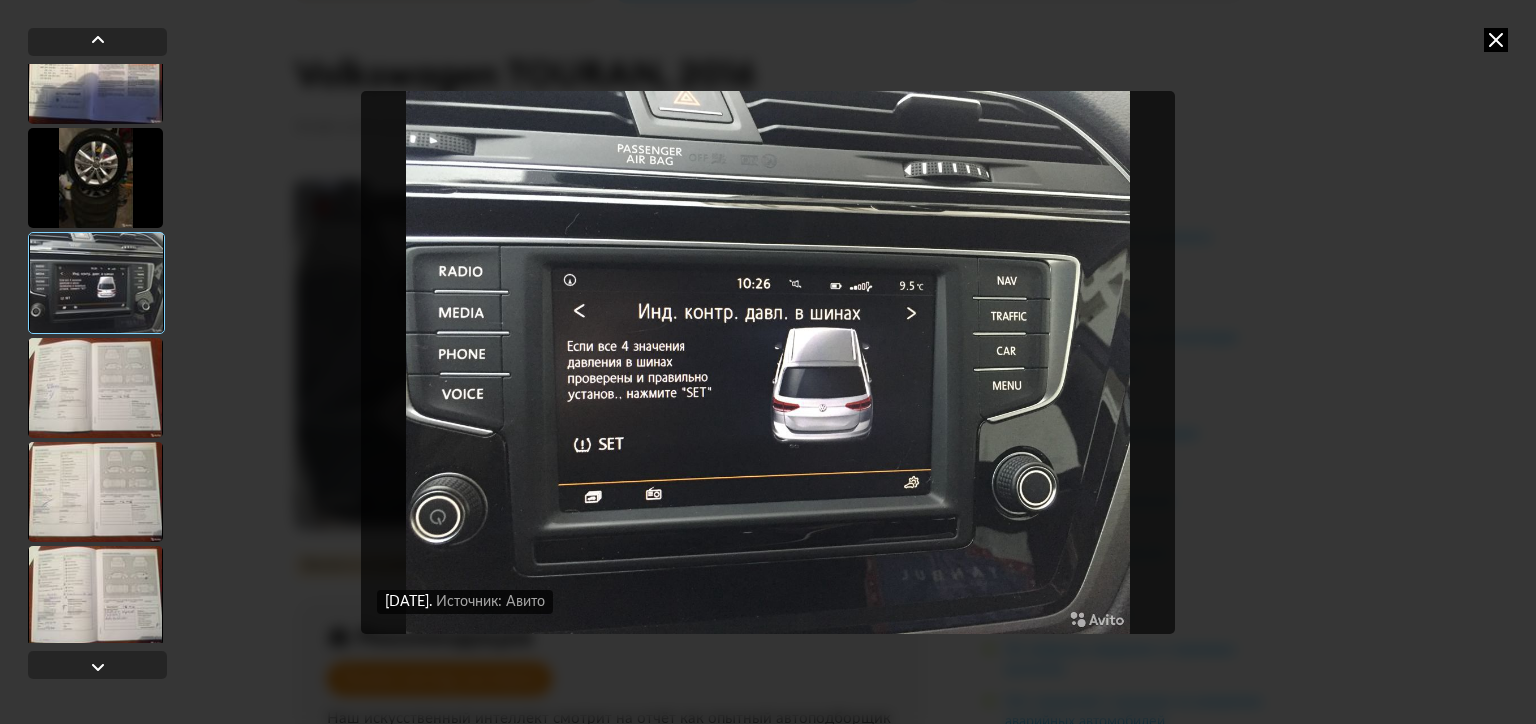 scroll, scrollTop: 10390, scrollLeft: 0, axis: vertical 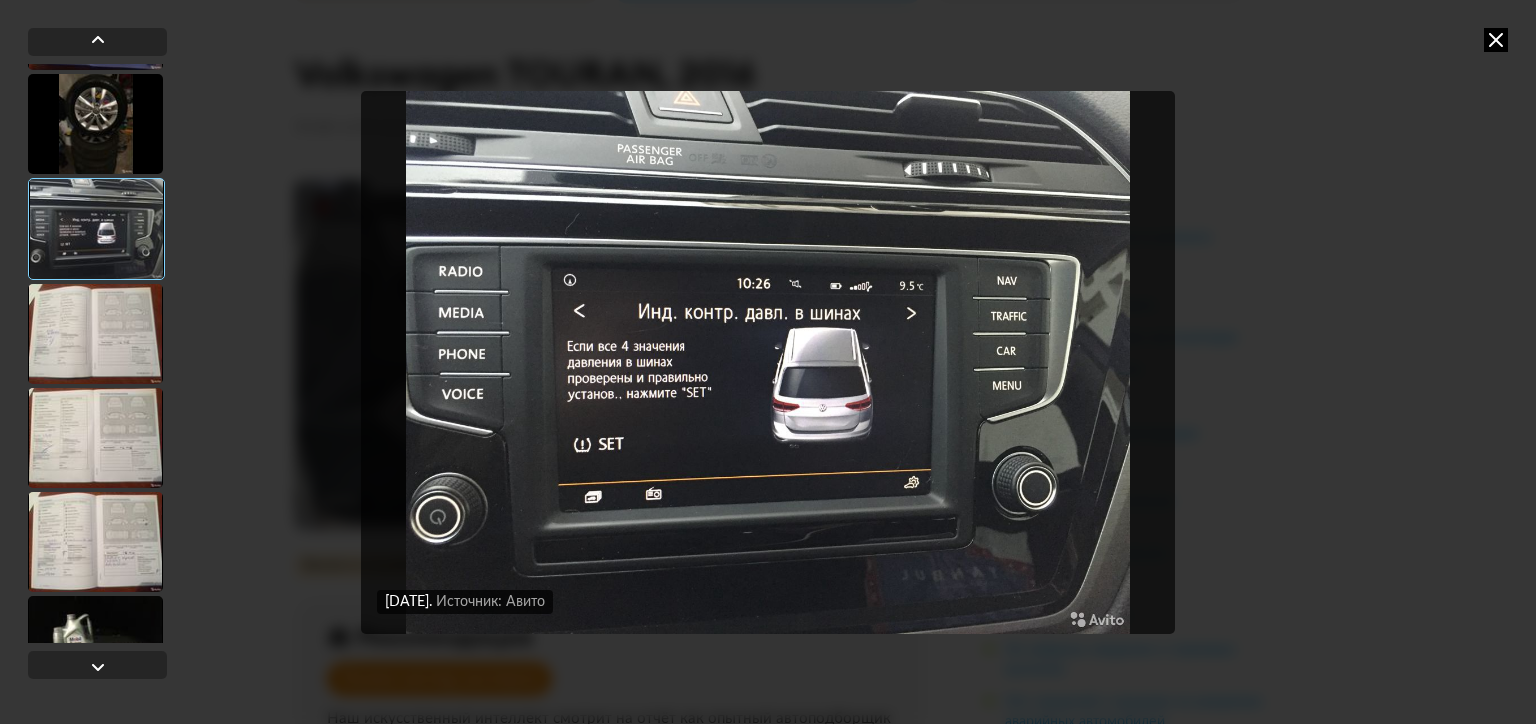 click at bounding box center [95, 334] 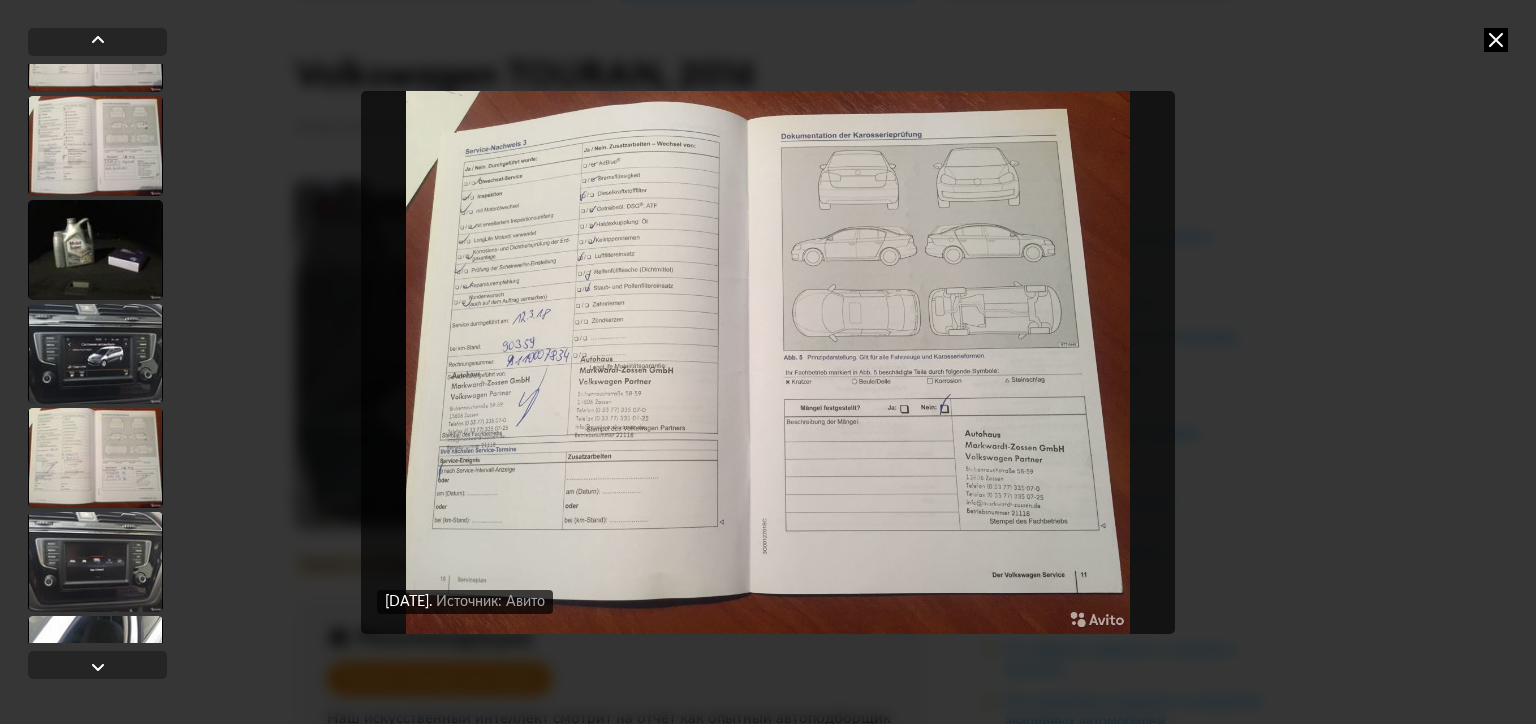 scroll, scrollTop: 10790, scrollLeft: 0, axis: vertical 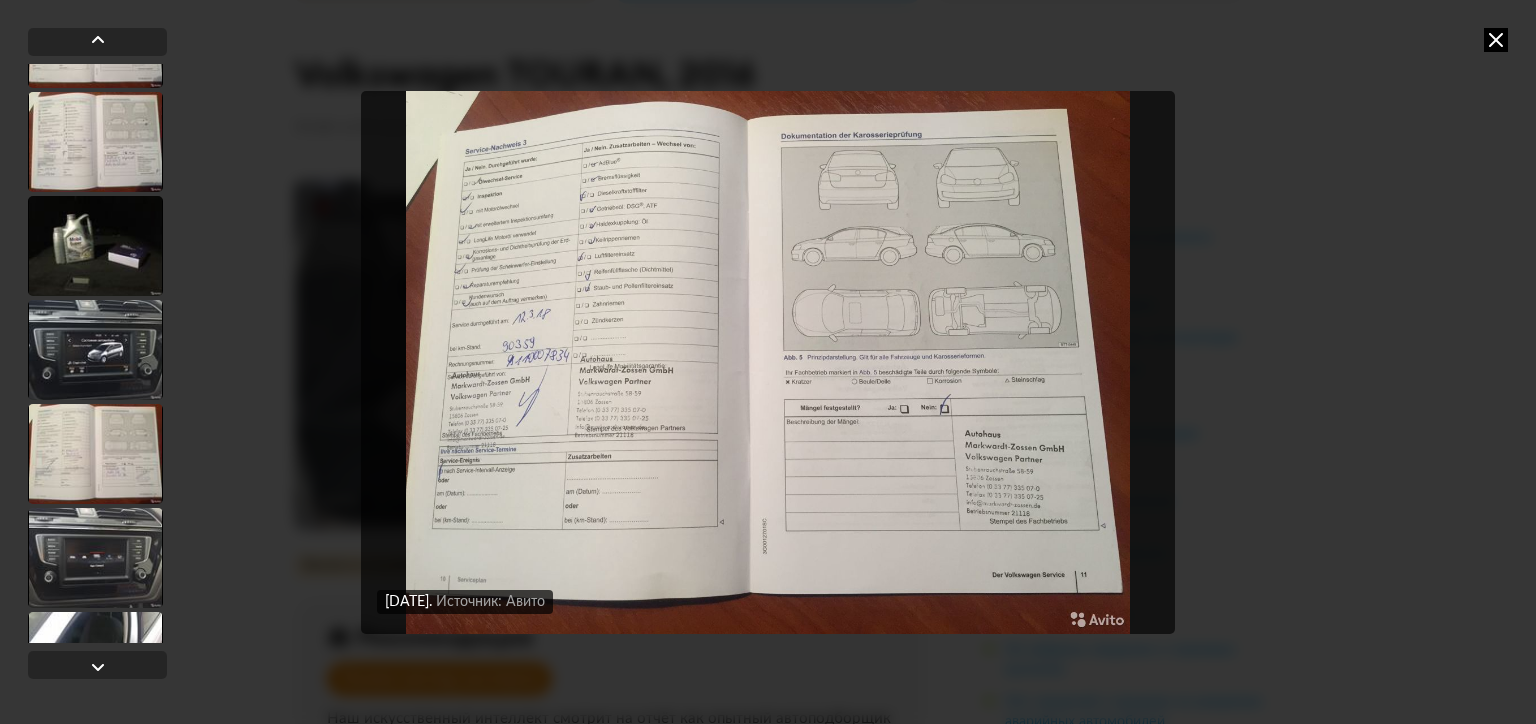 click at bounding box center (95, 246) 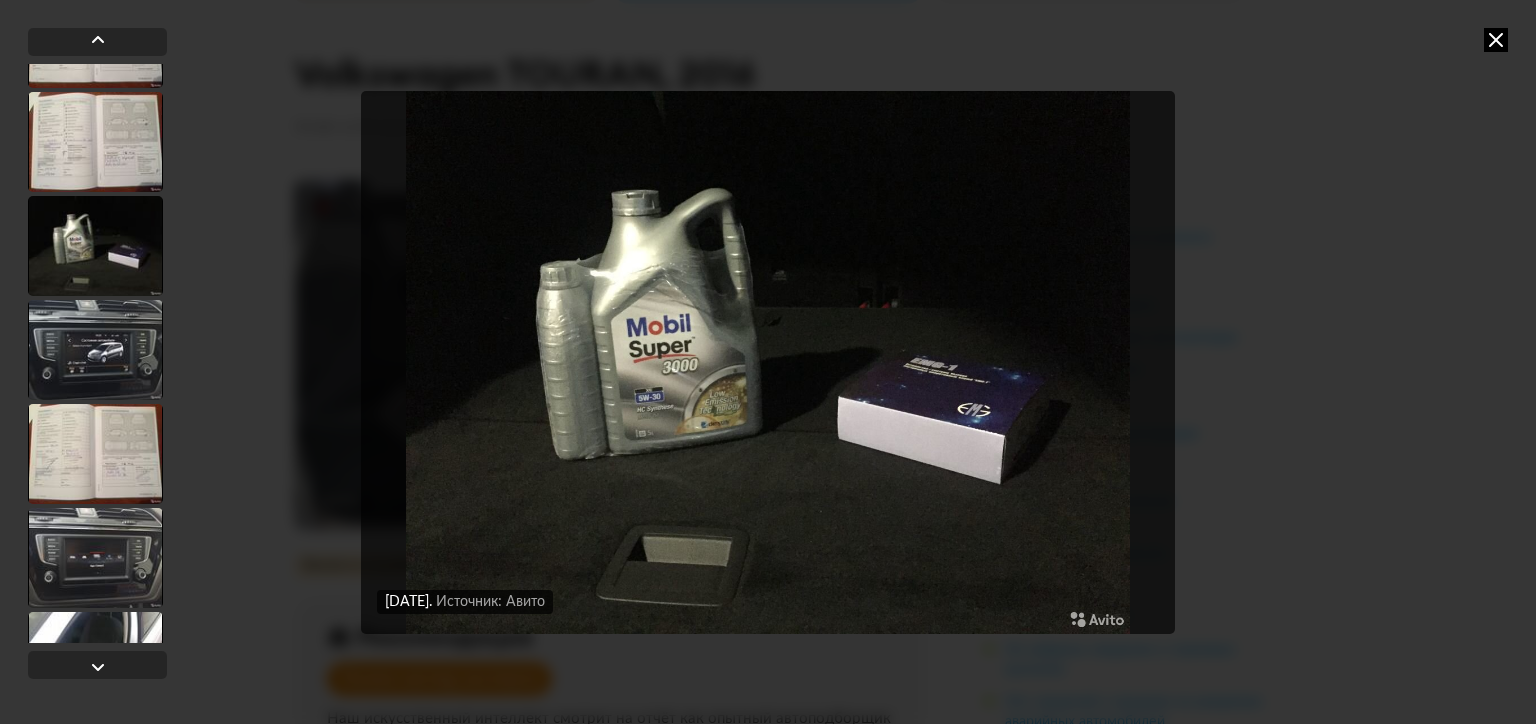 scroll, scrollTop: 10788, scrollLeft: 0, axis: vertical 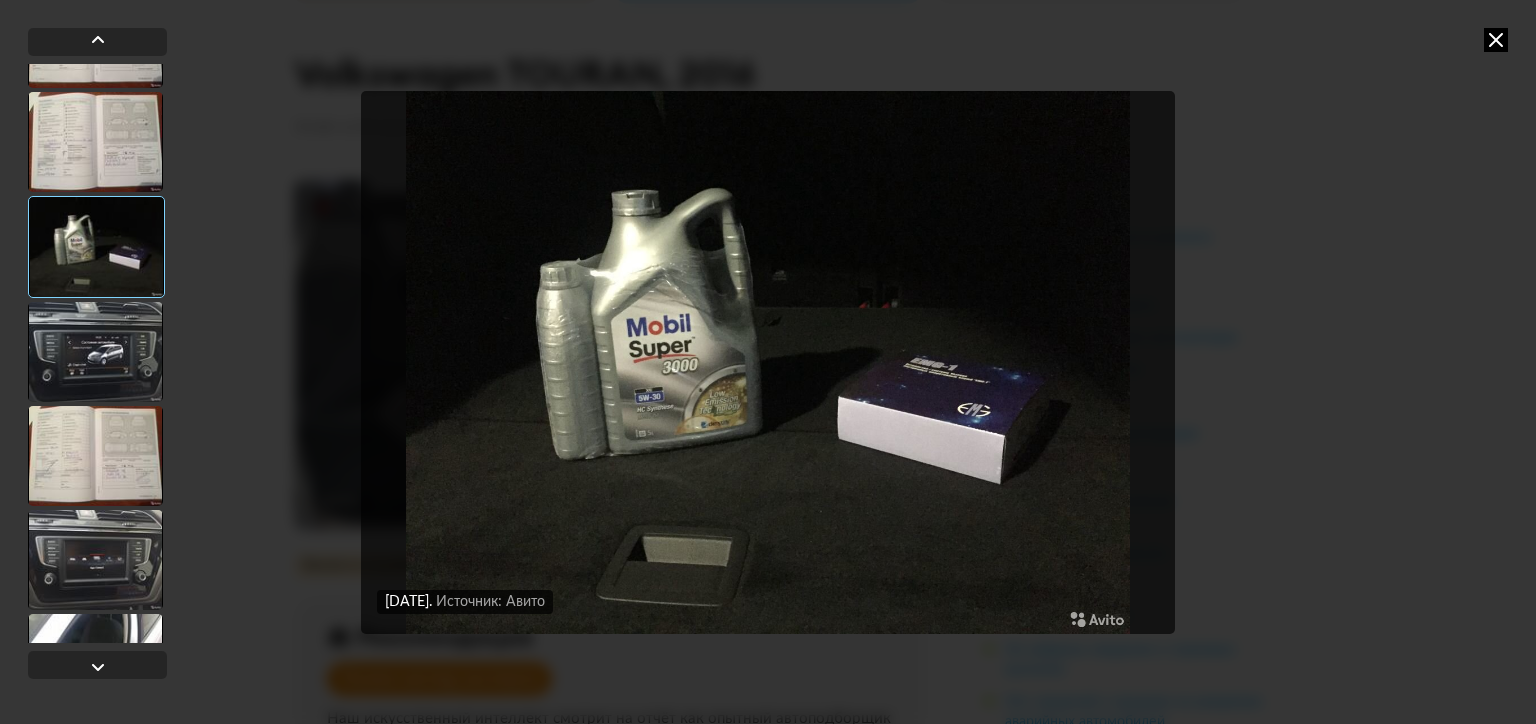 click at bounding box center (95, 352) 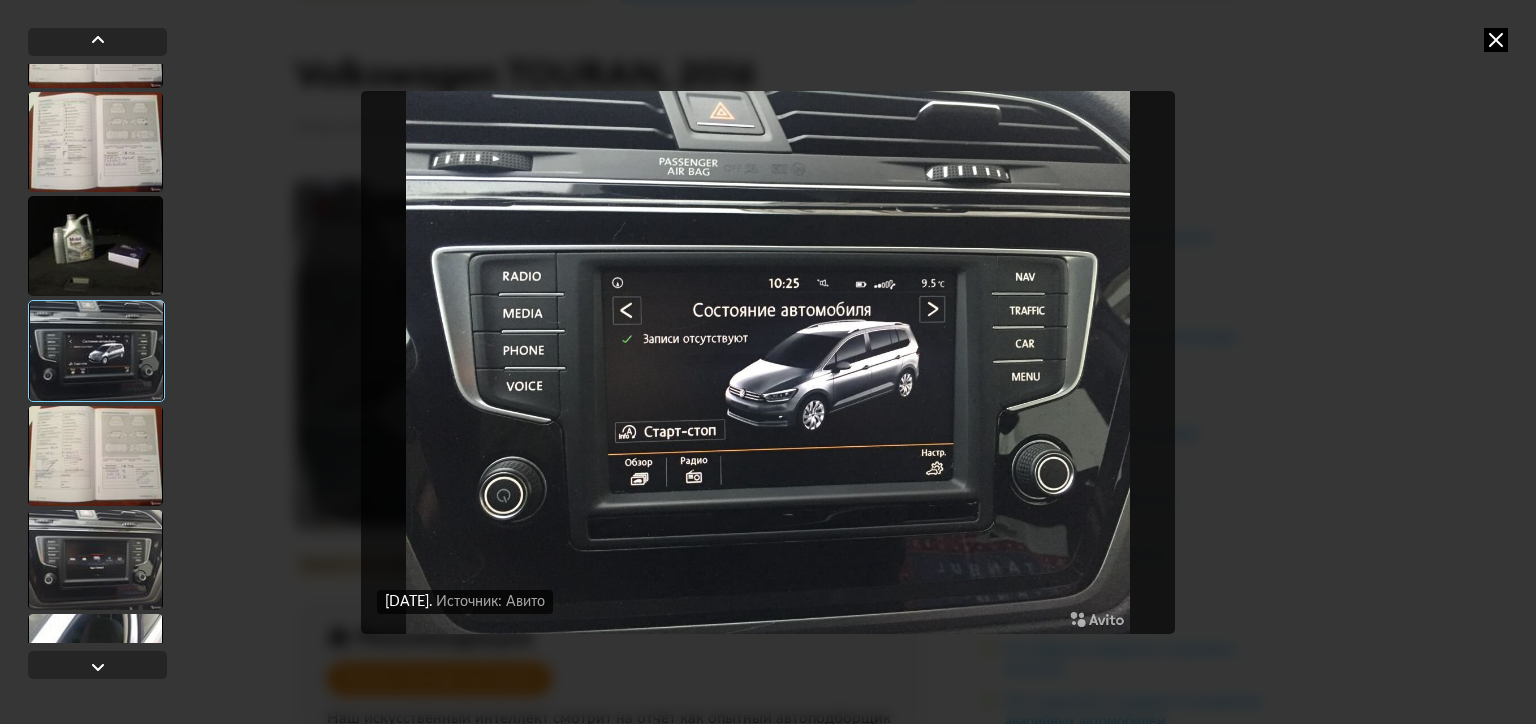 click at bounding box center [95, 456] 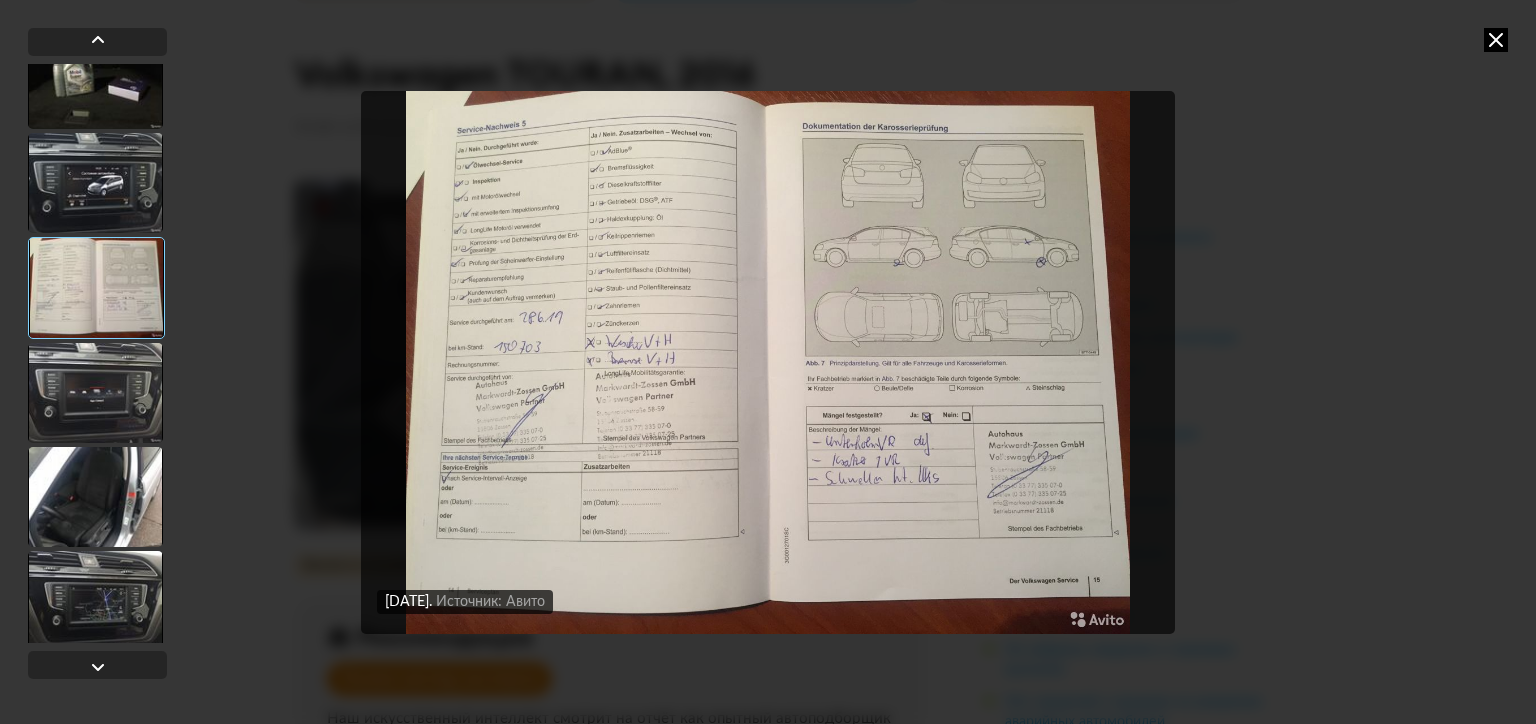 scroll, scrollTop: 10966, scrollLeft: 0, axis: vertical 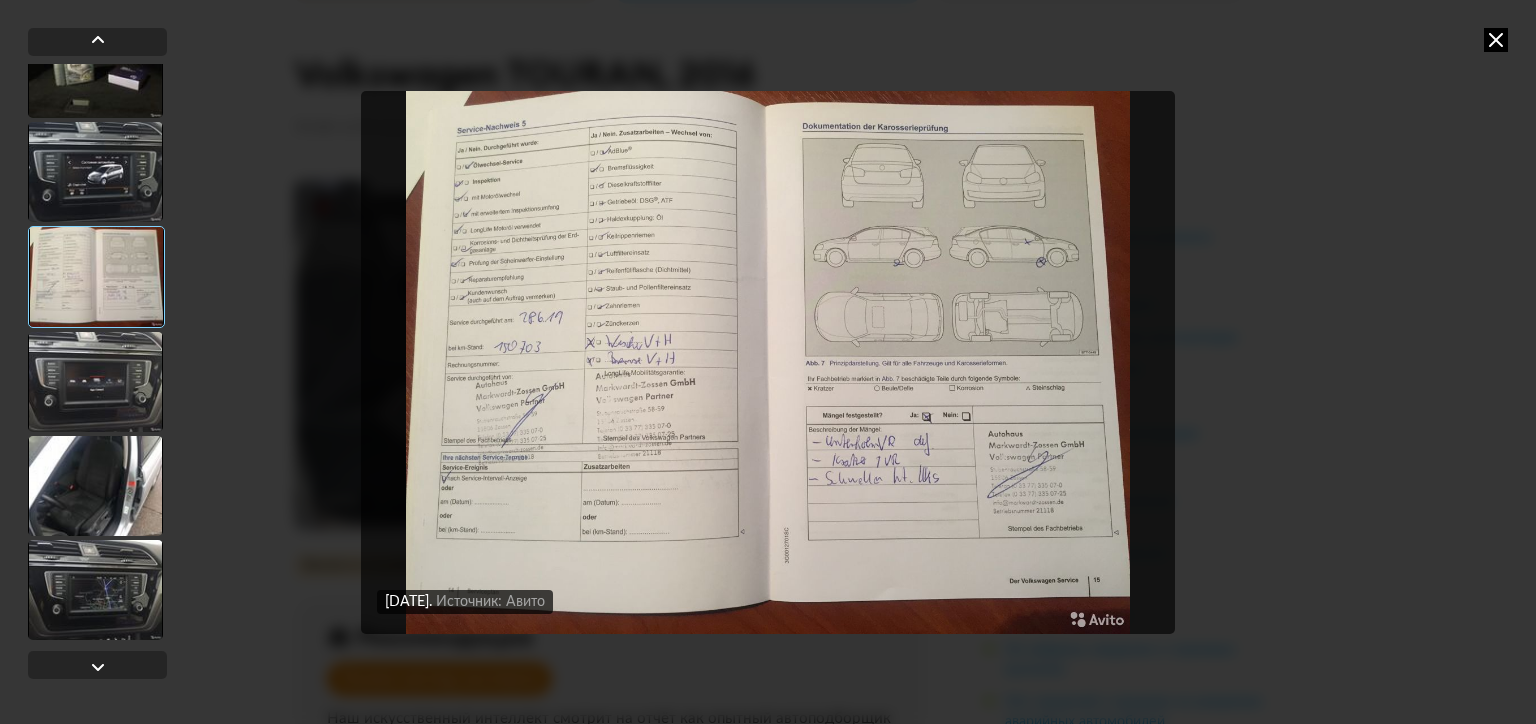 click at bounding box center (95, 486) 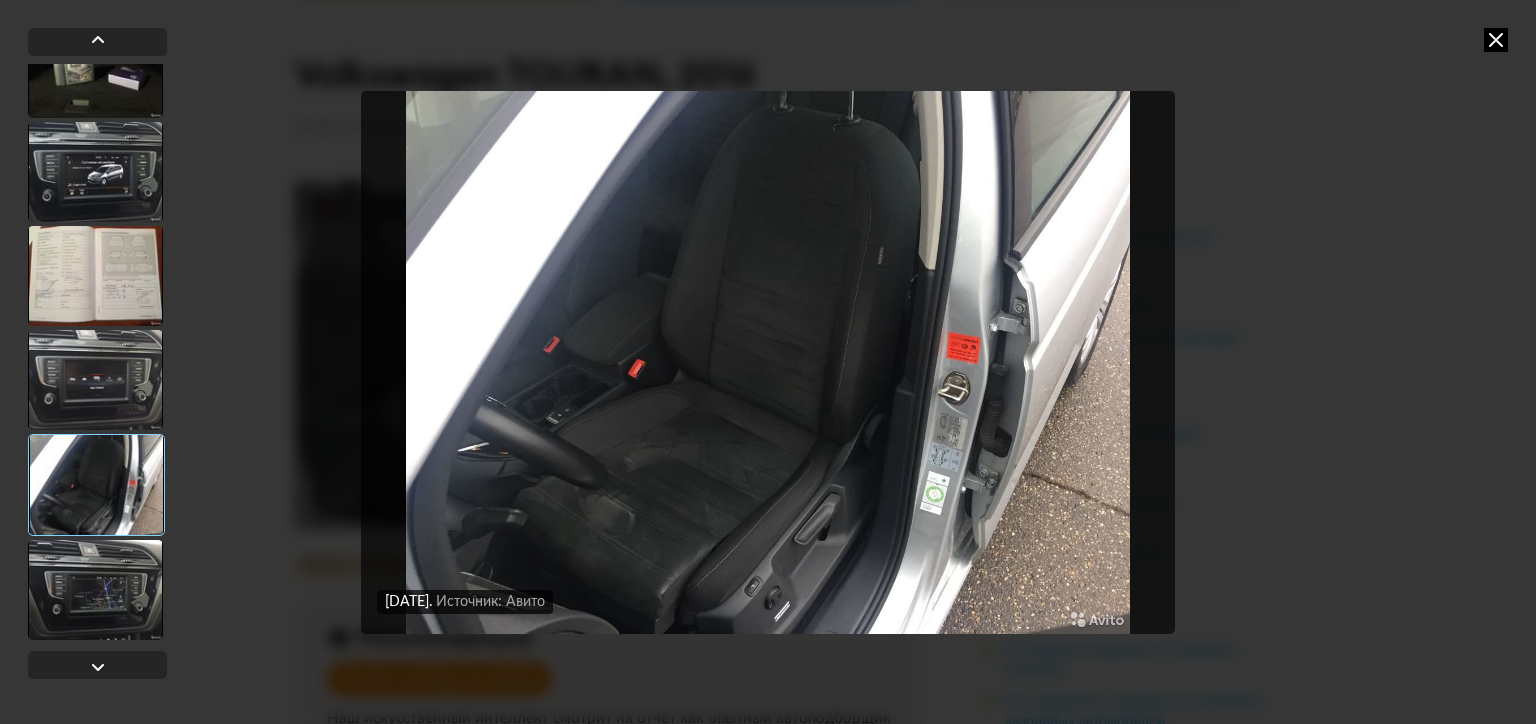 click at bounding box center (95, 590) 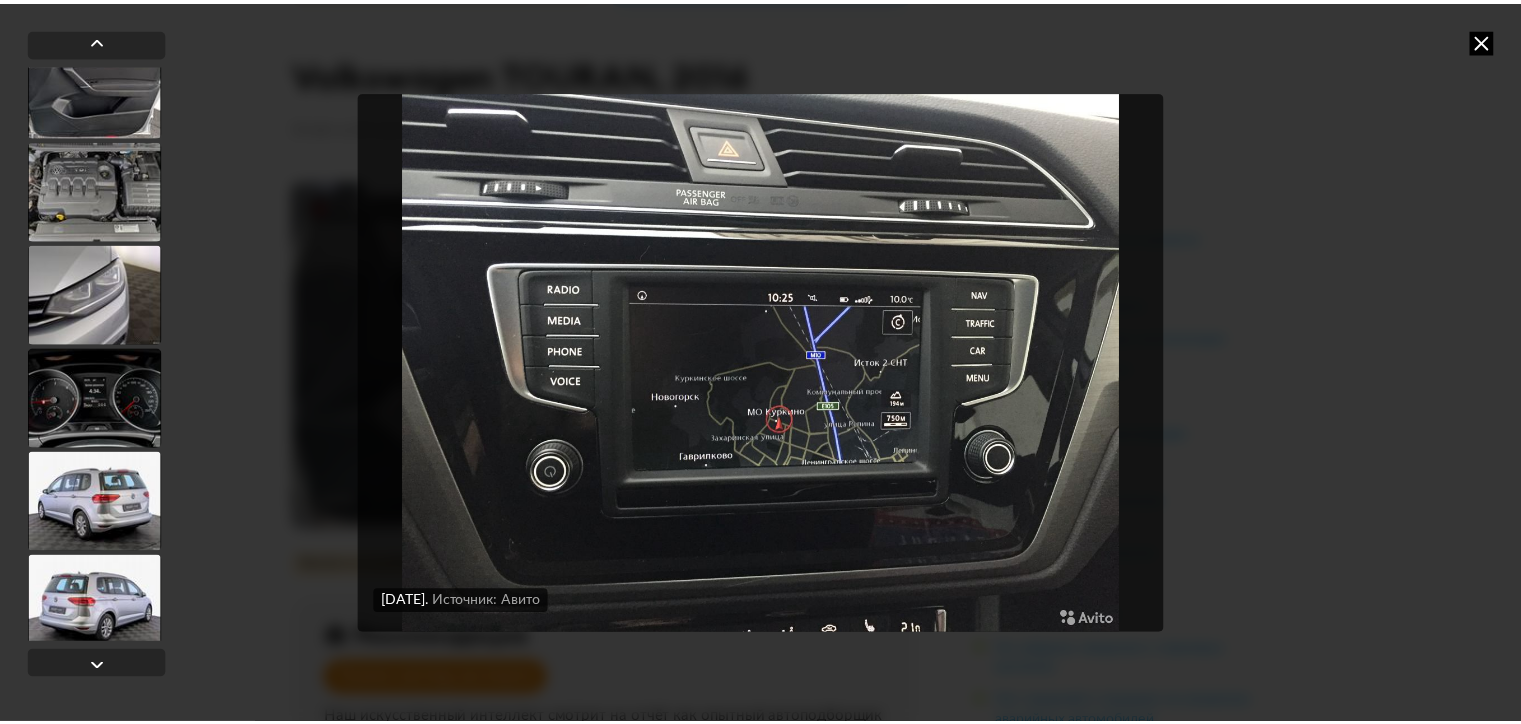 scroll, scrollTop: 0, scrollLeft: 0, axis: both 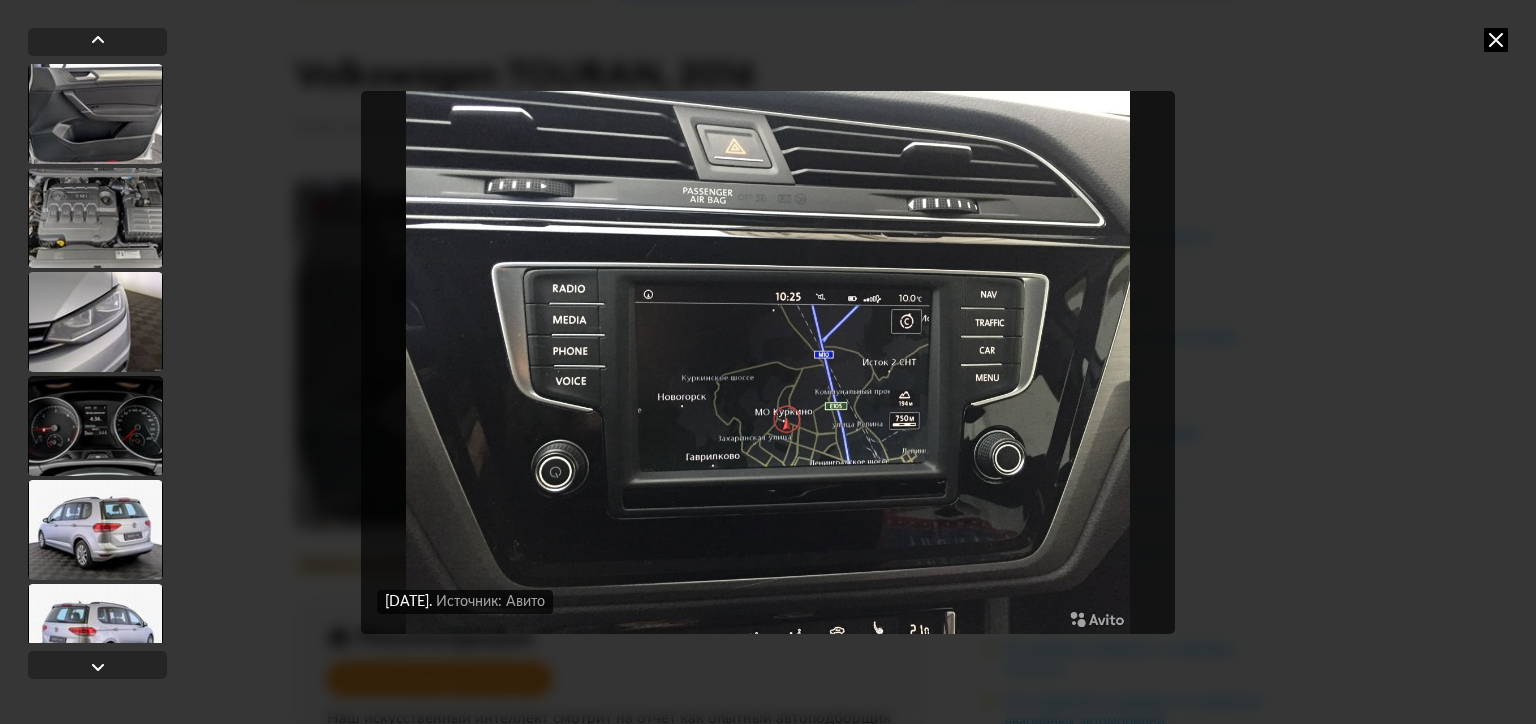 click at bounding box center (1496, 40) 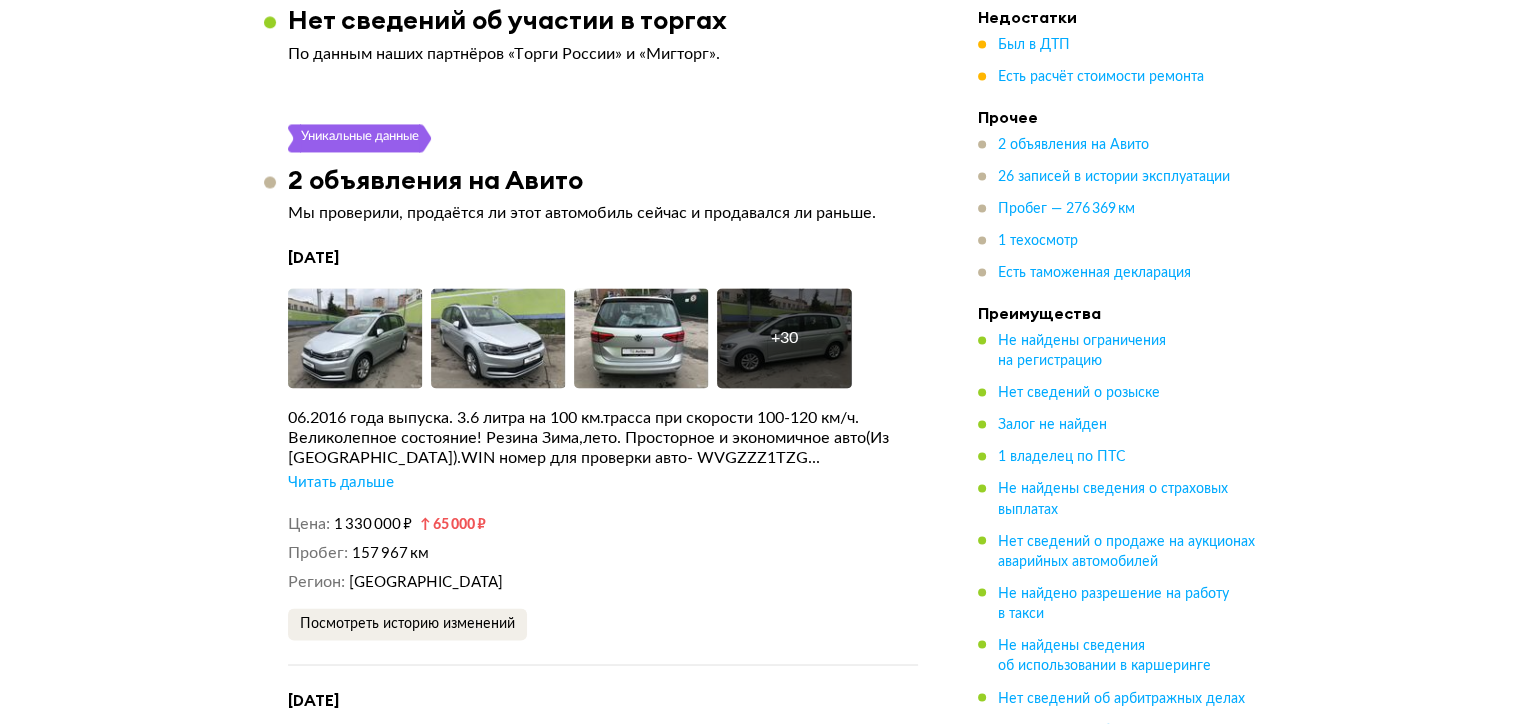 scroll, scrollTop: 3300, scrollLeft: 0, axis: vertical 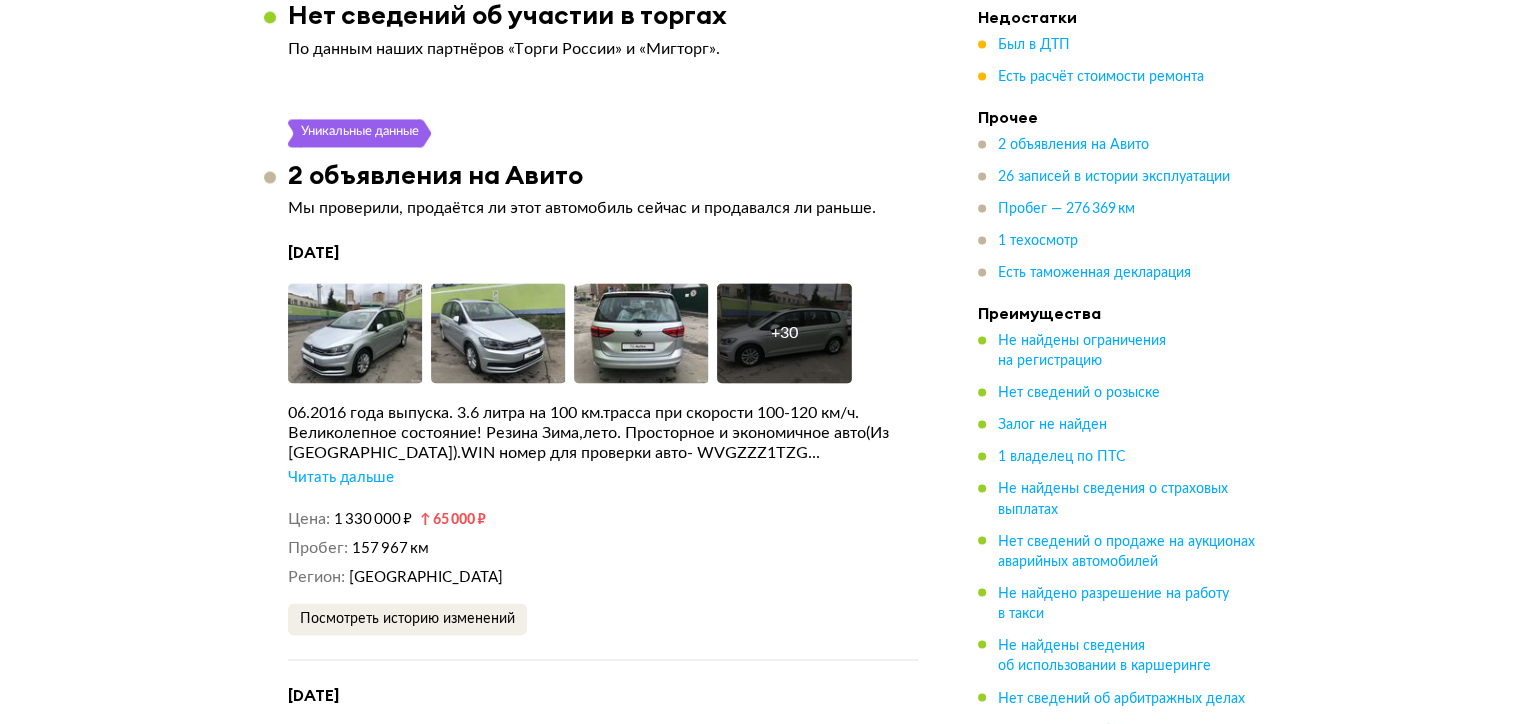 click on "Читать дальше" at bounding box center [341, 478] 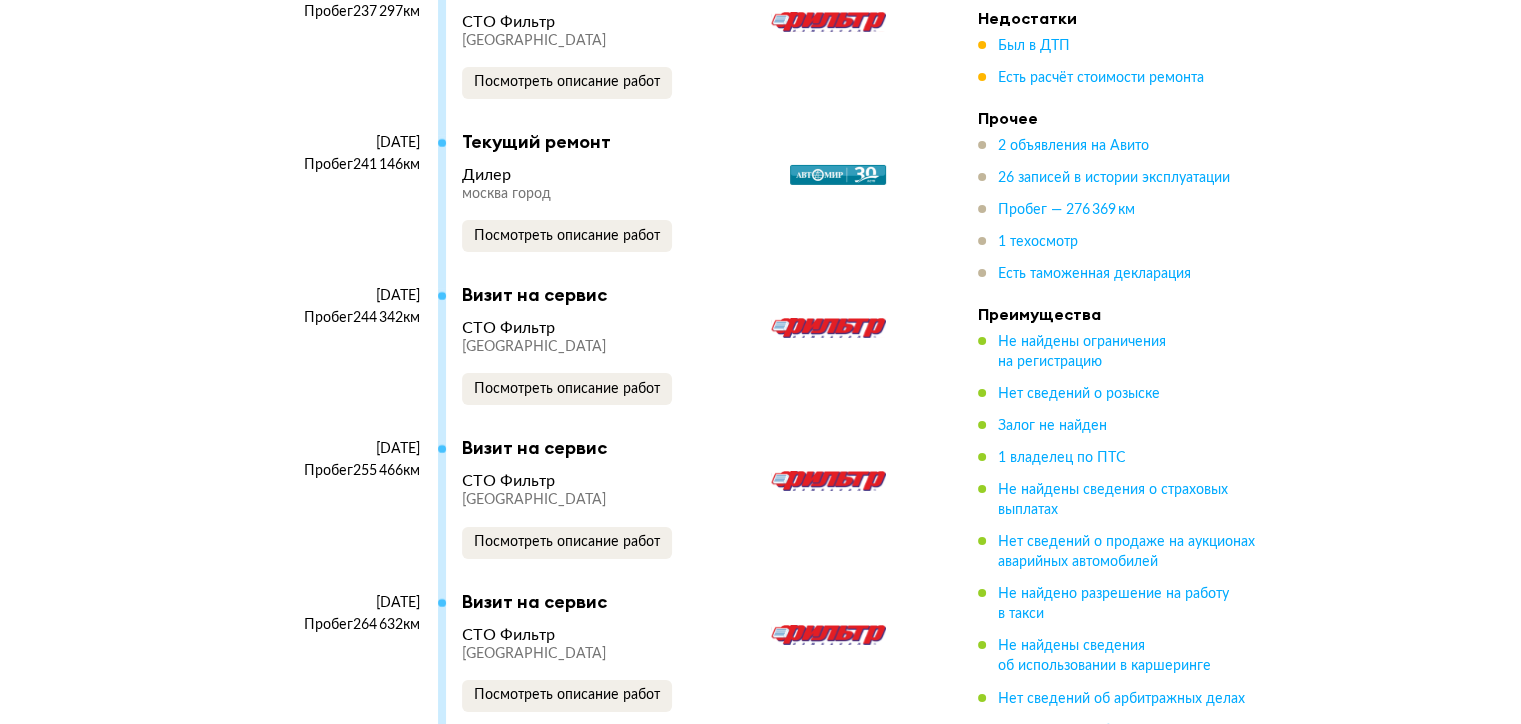 scroll, scrollTop: 6900, scrollLeft: 0, axis: vertical 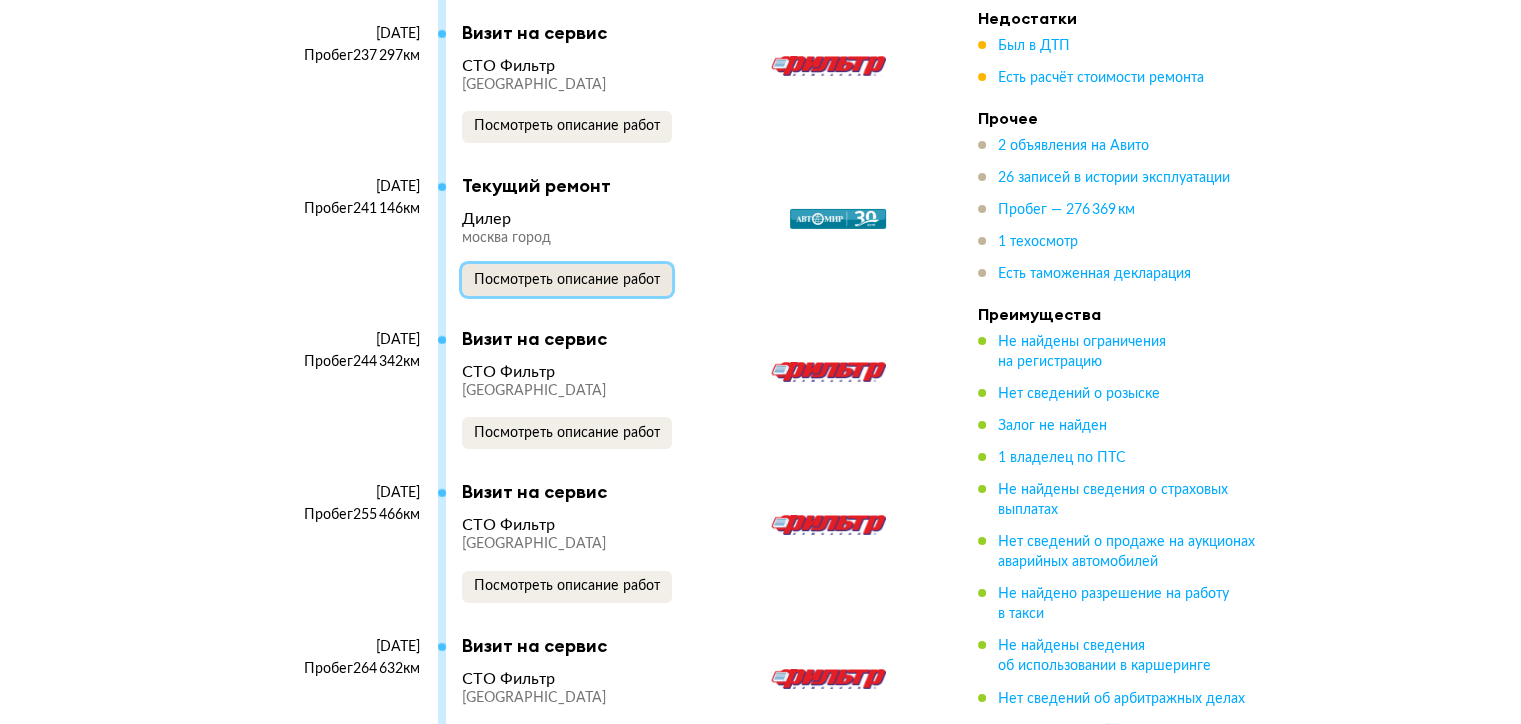 click on "Посмотреть описание работ" at bounding box center [567, 280] 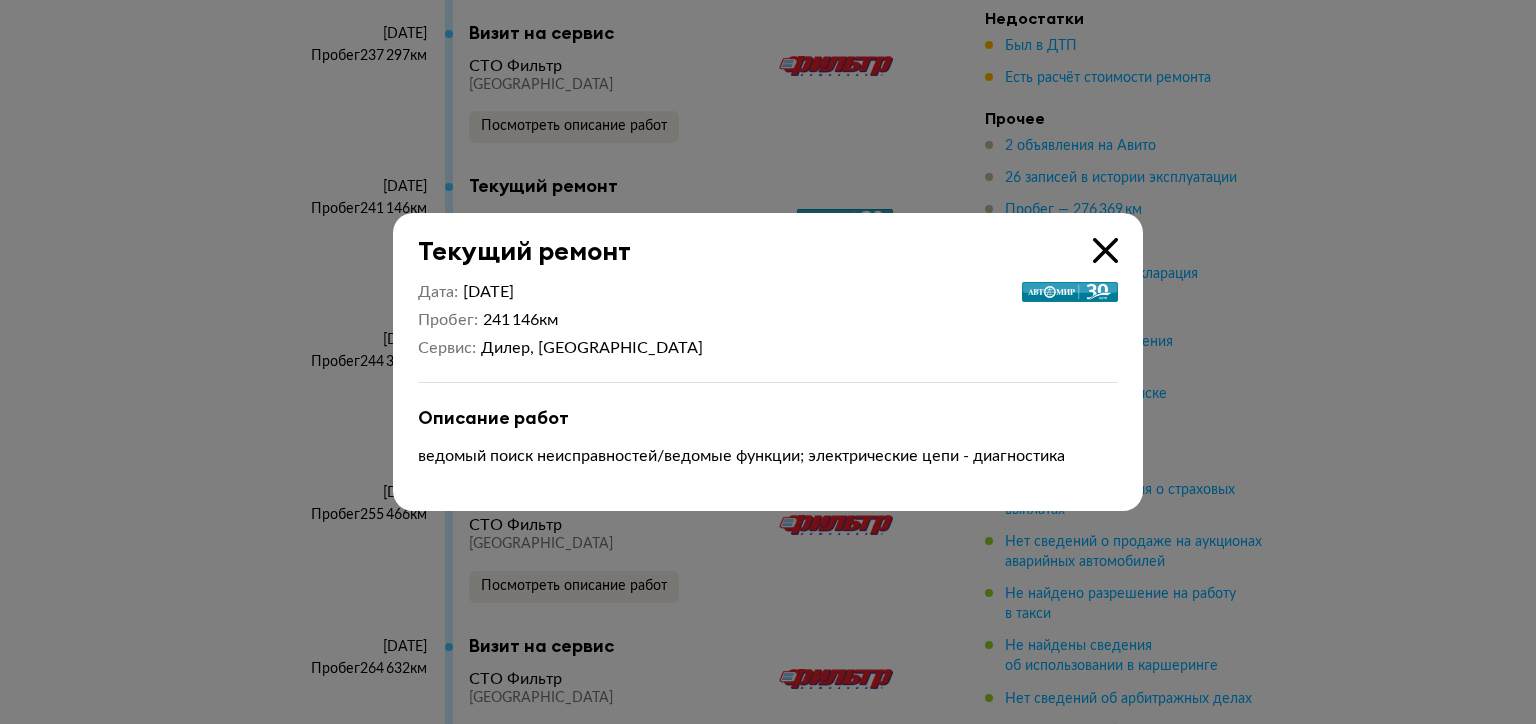 click at bounding box center (1105, 250) 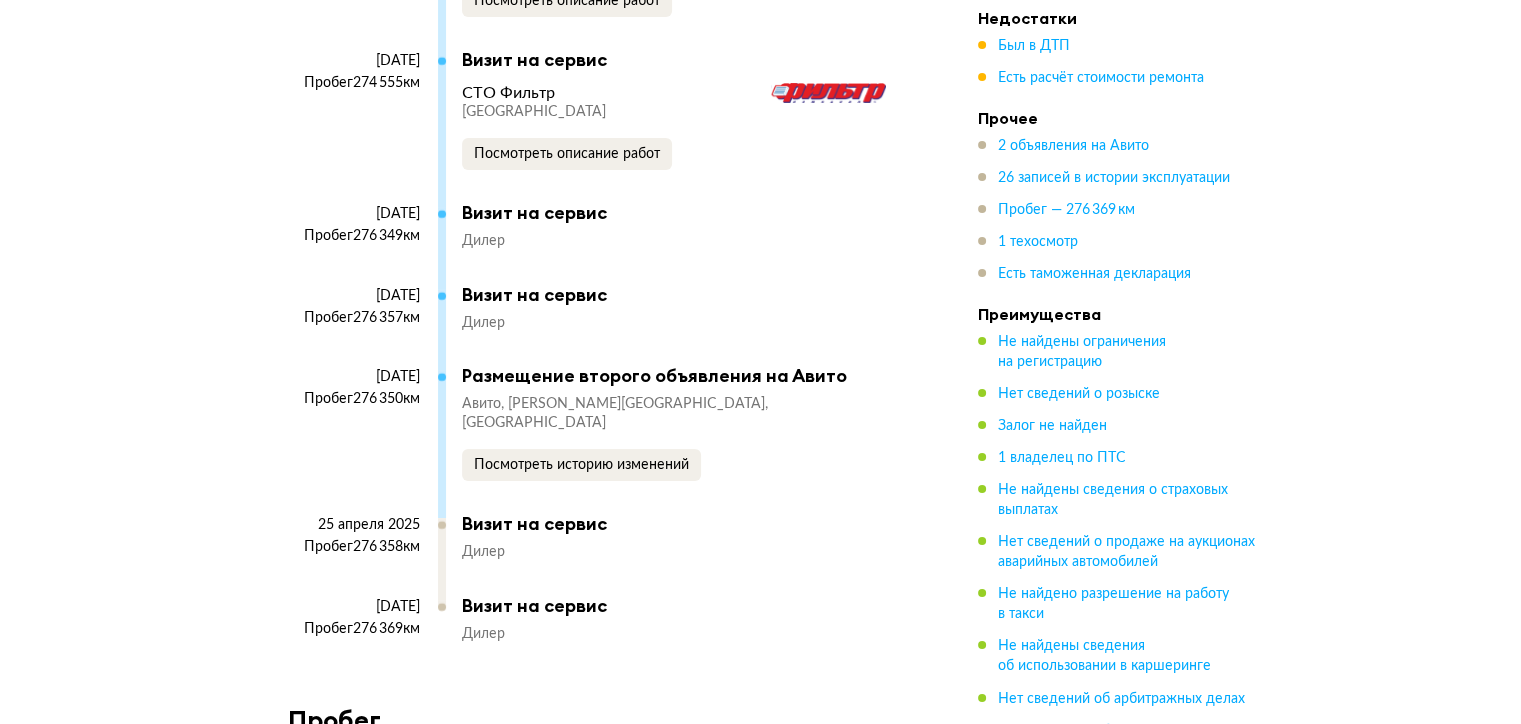 scroll, scrollTop: 7800, scrollLeft: 0, axis: vertical 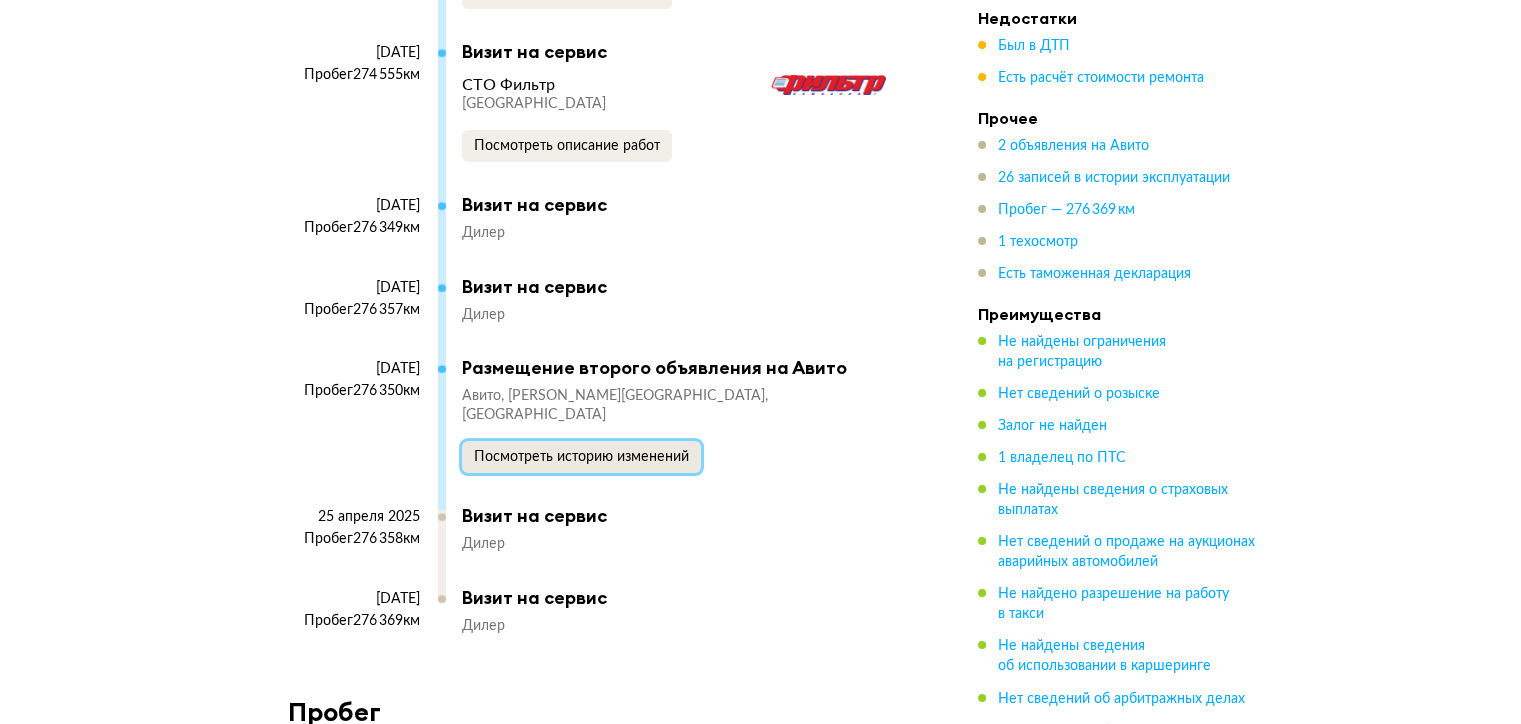 click on "Посмотреть историю изменений" at bounding box center [581, 457] 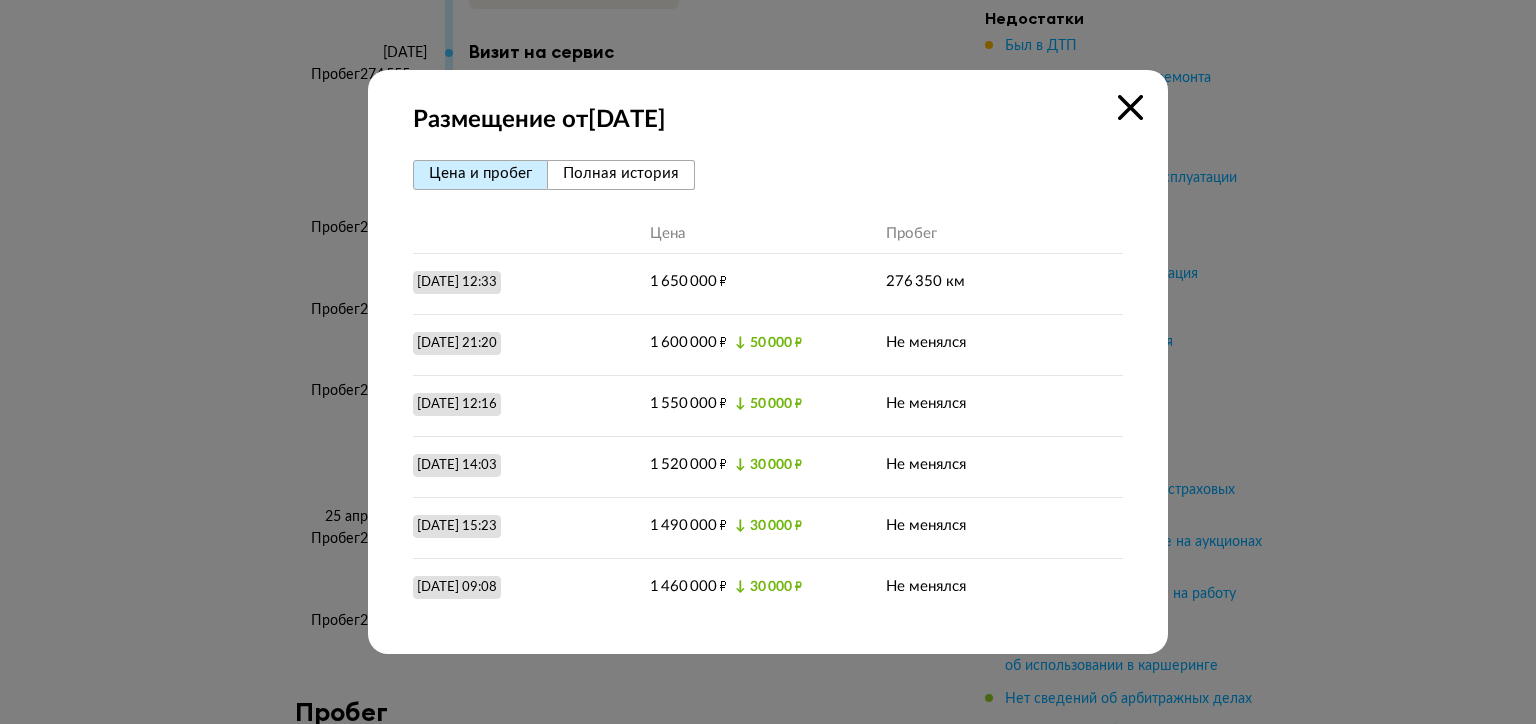 click at bounding box center [1130, 107] 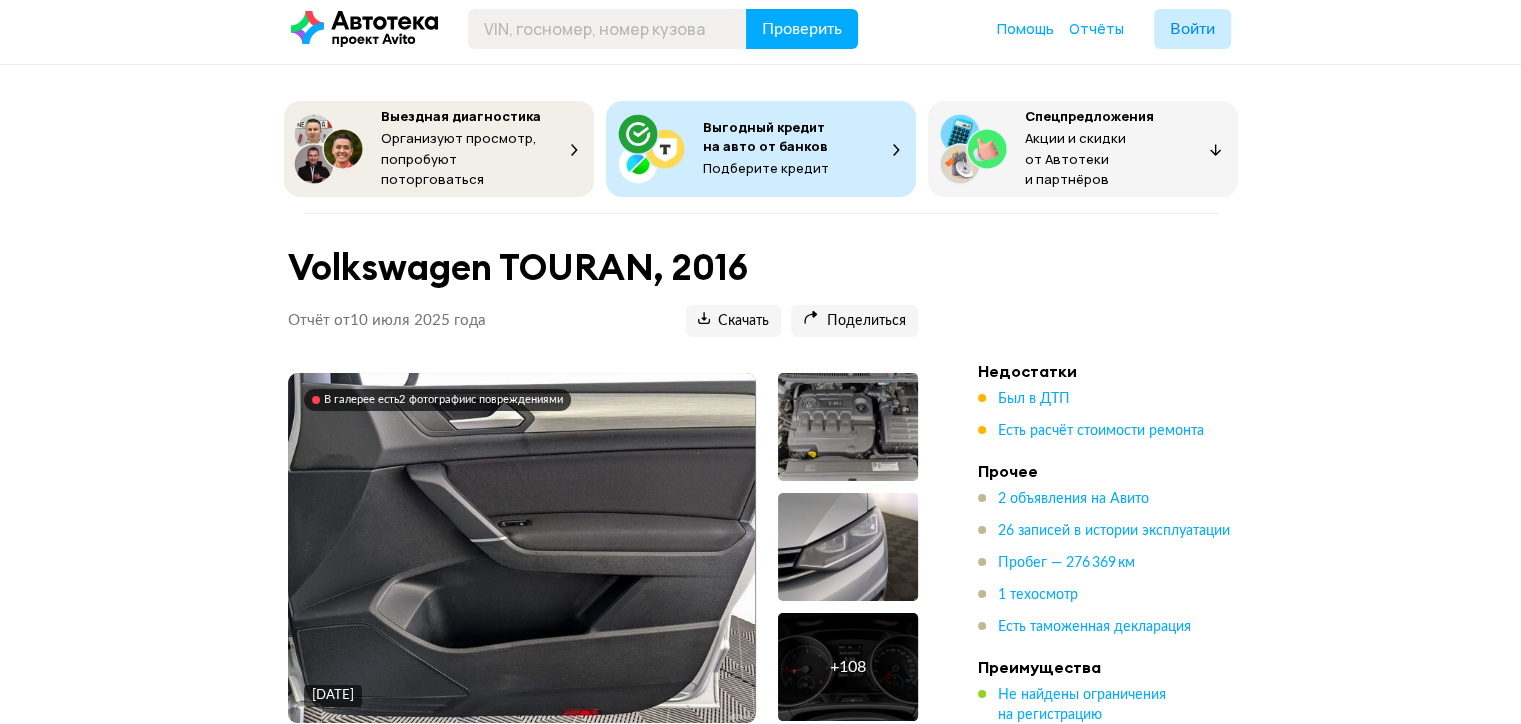 scroll, scrollTop: 0, scrollLeft: 0, axis: both 